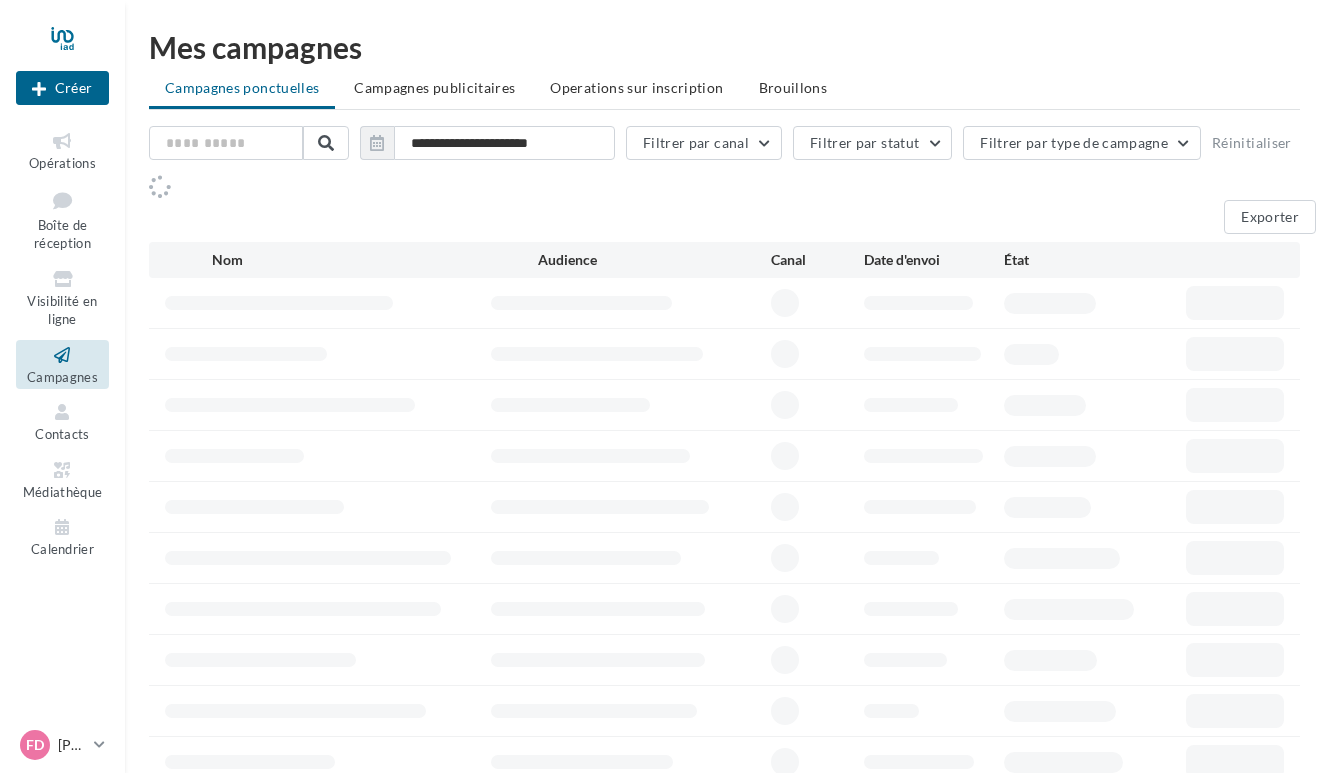 scroll, scrollTop: 0, scrollLeft: 0, axis: both 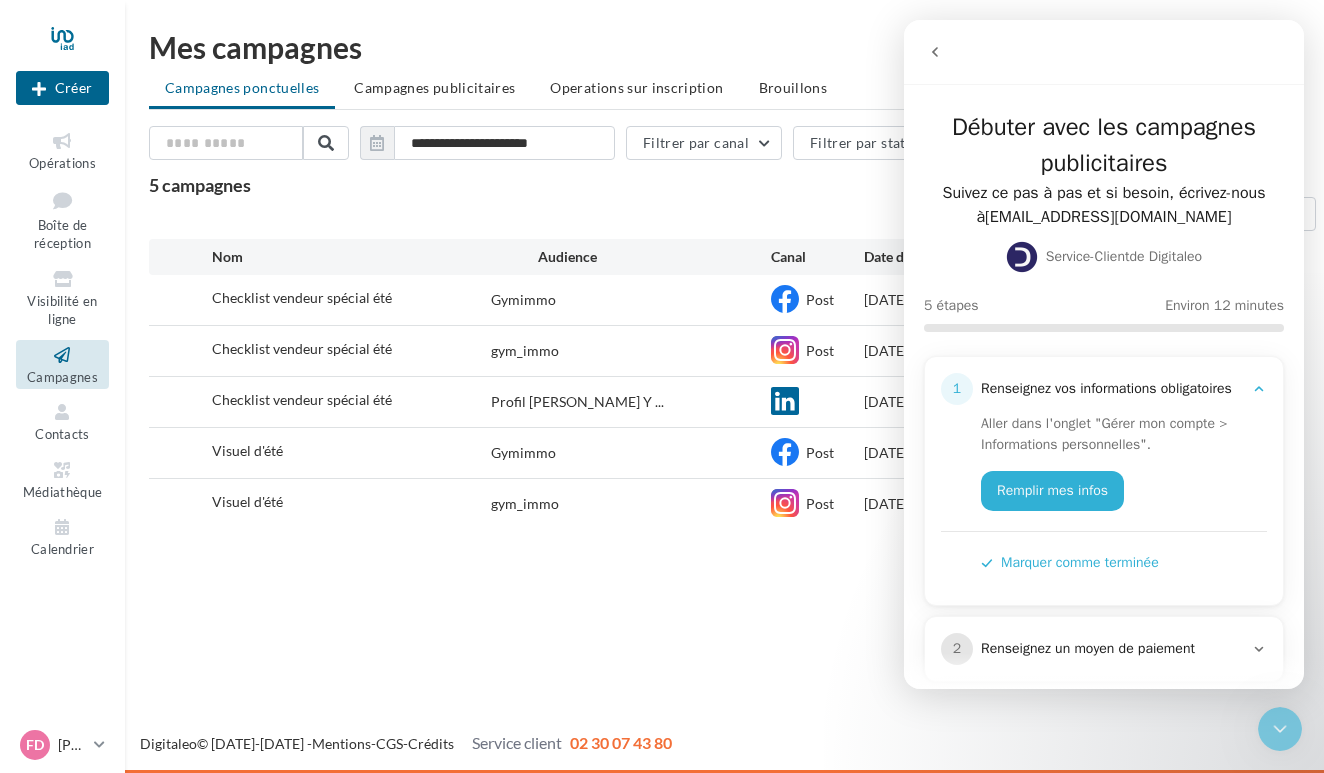 click 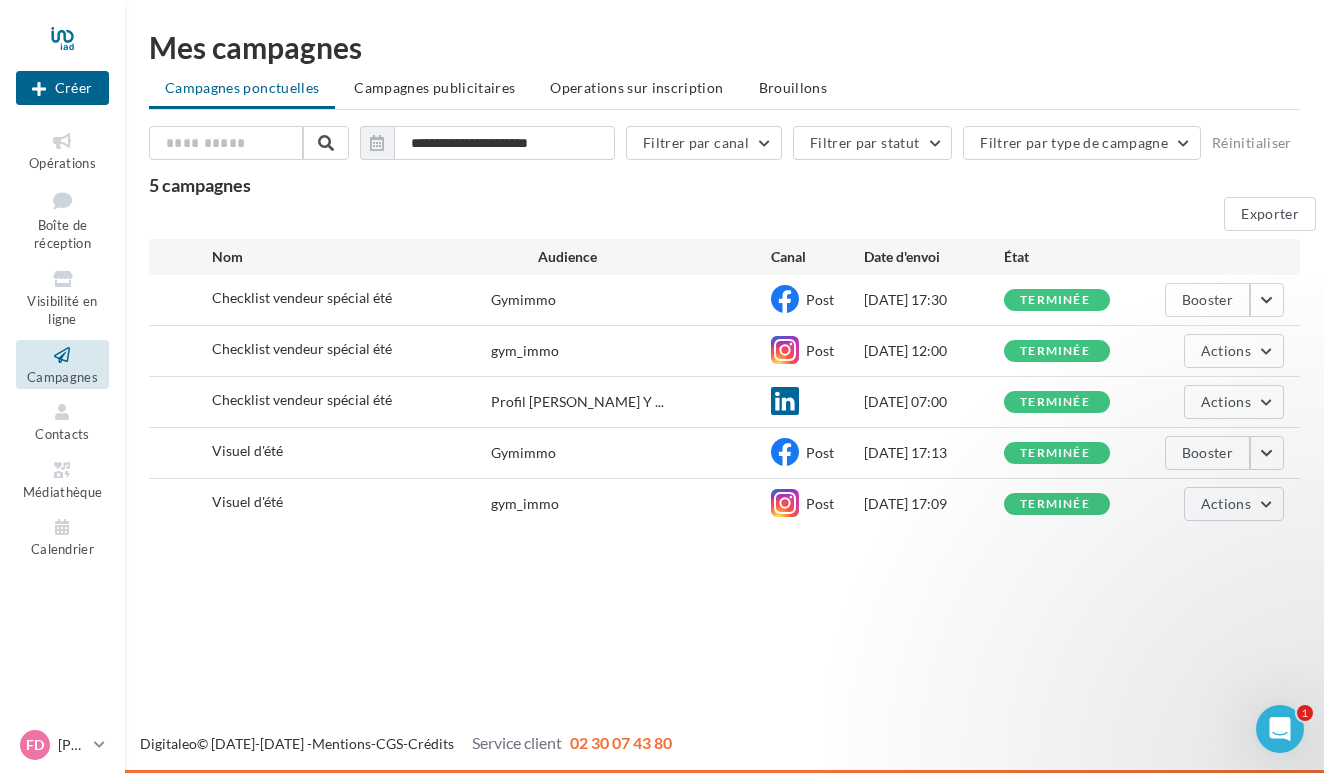 scroll, scrollTop: 0, scrollLeft: 0, axis: both 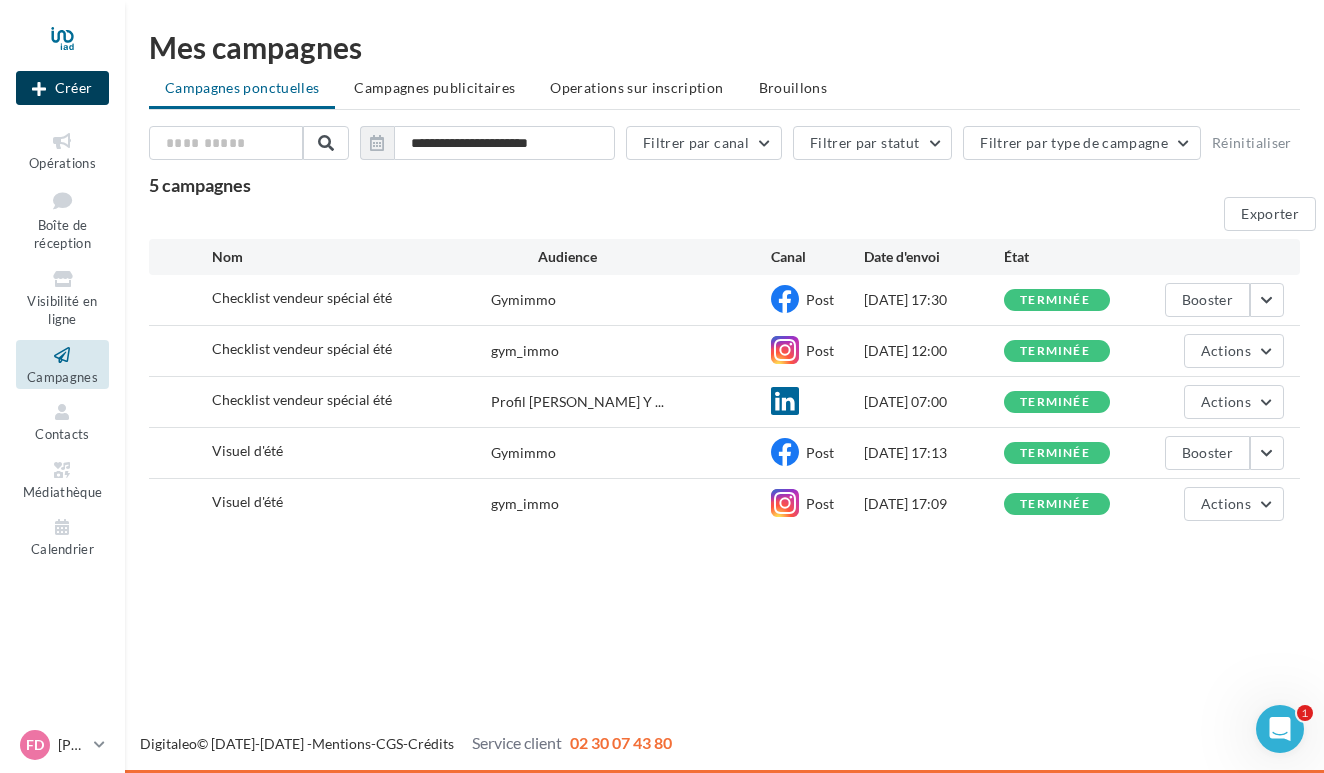 click on "Créer" at bounding box center (62, 88) 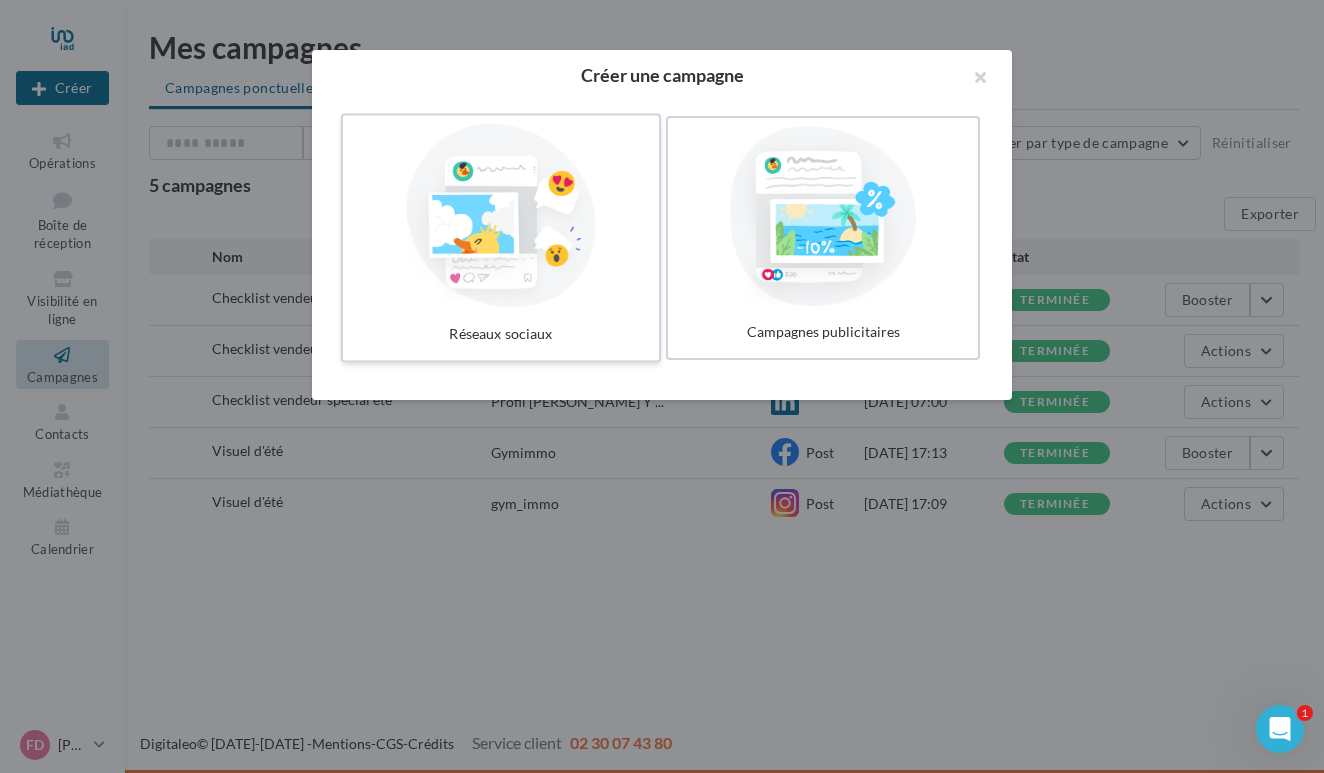 click at bounding box center (501, 216) 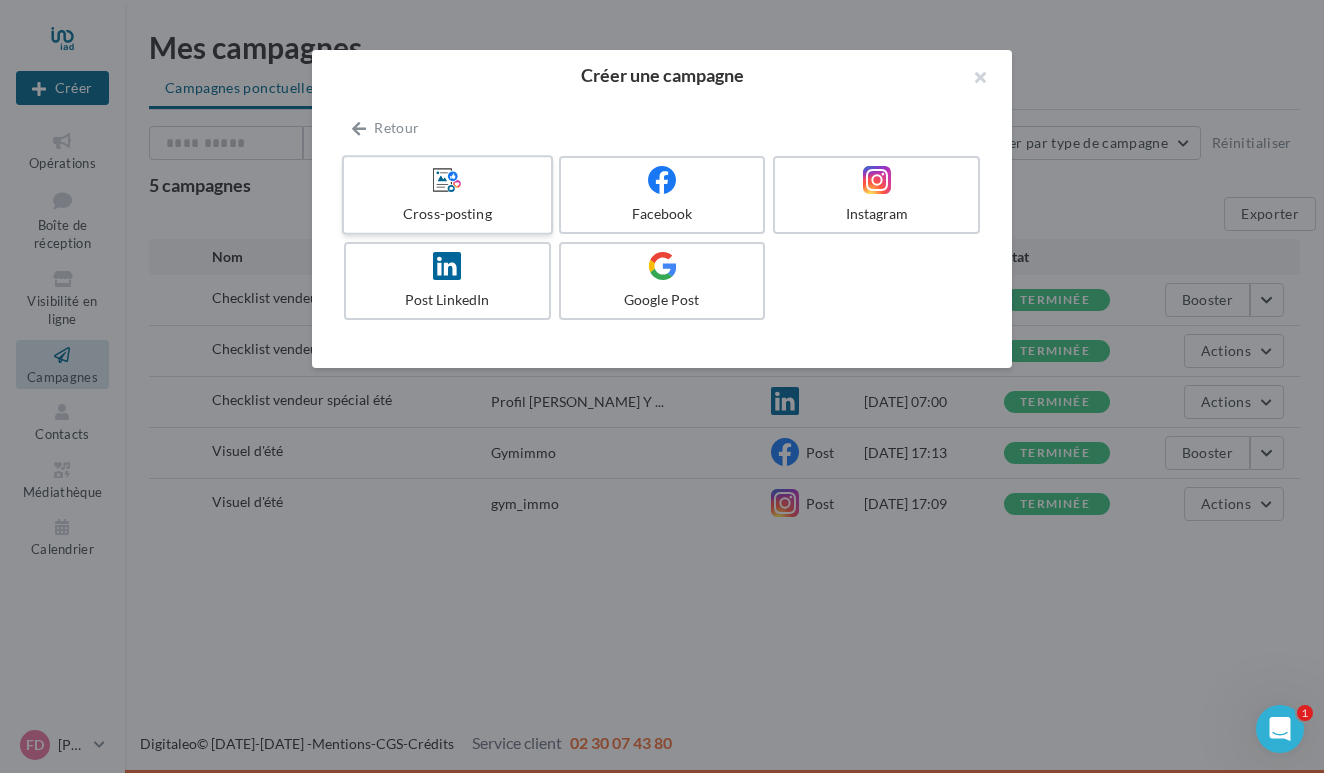 click on "Cross-posting" at bounding box center (447, 195) 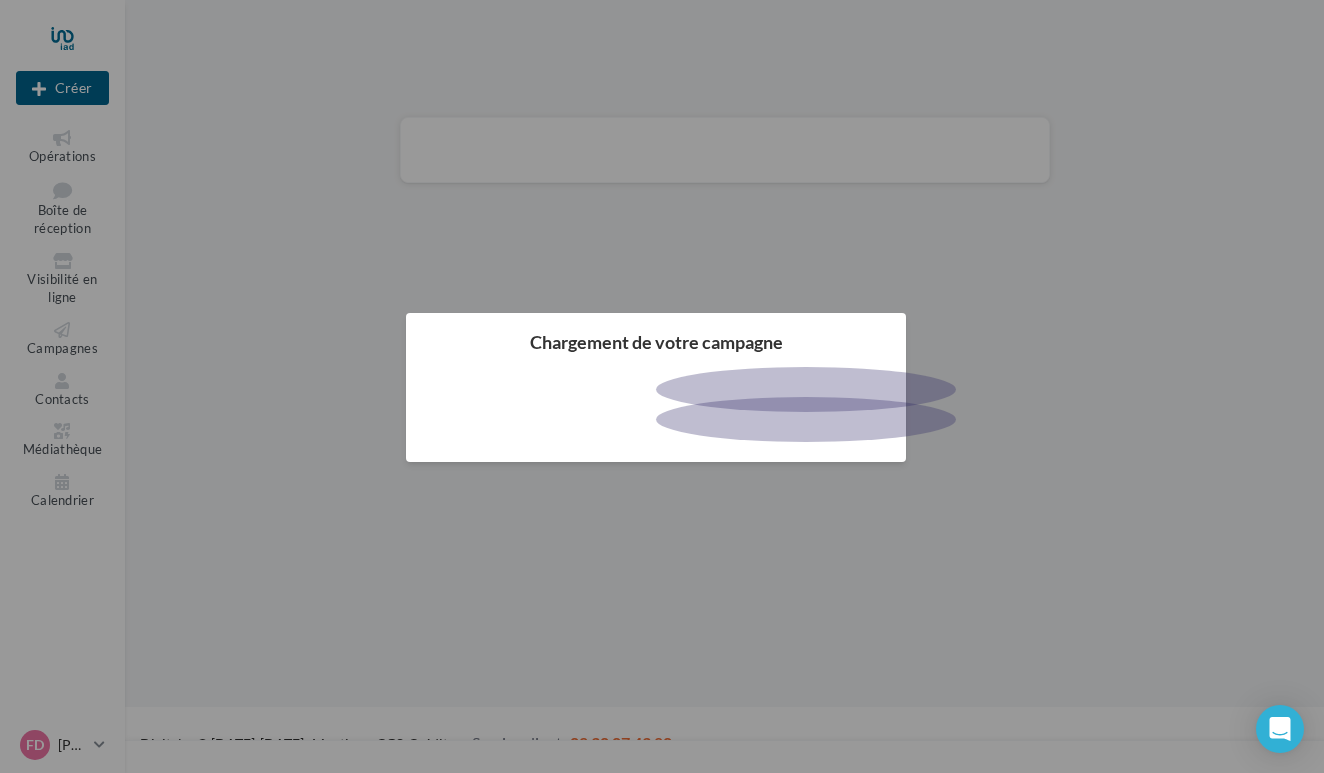 scroll, scrollTop: 0, scrollLeft: 0, axis: both 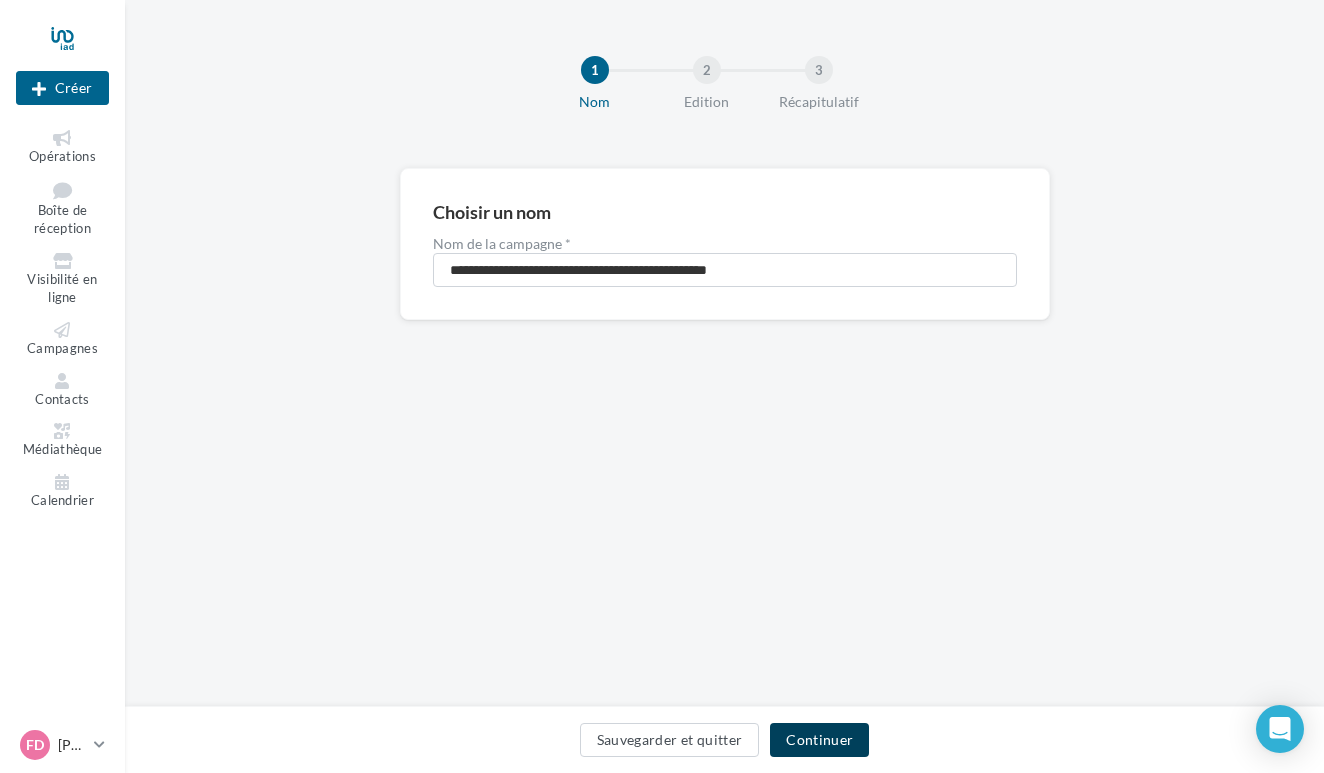 click on "Continuer" at bounding box center (819, 740) 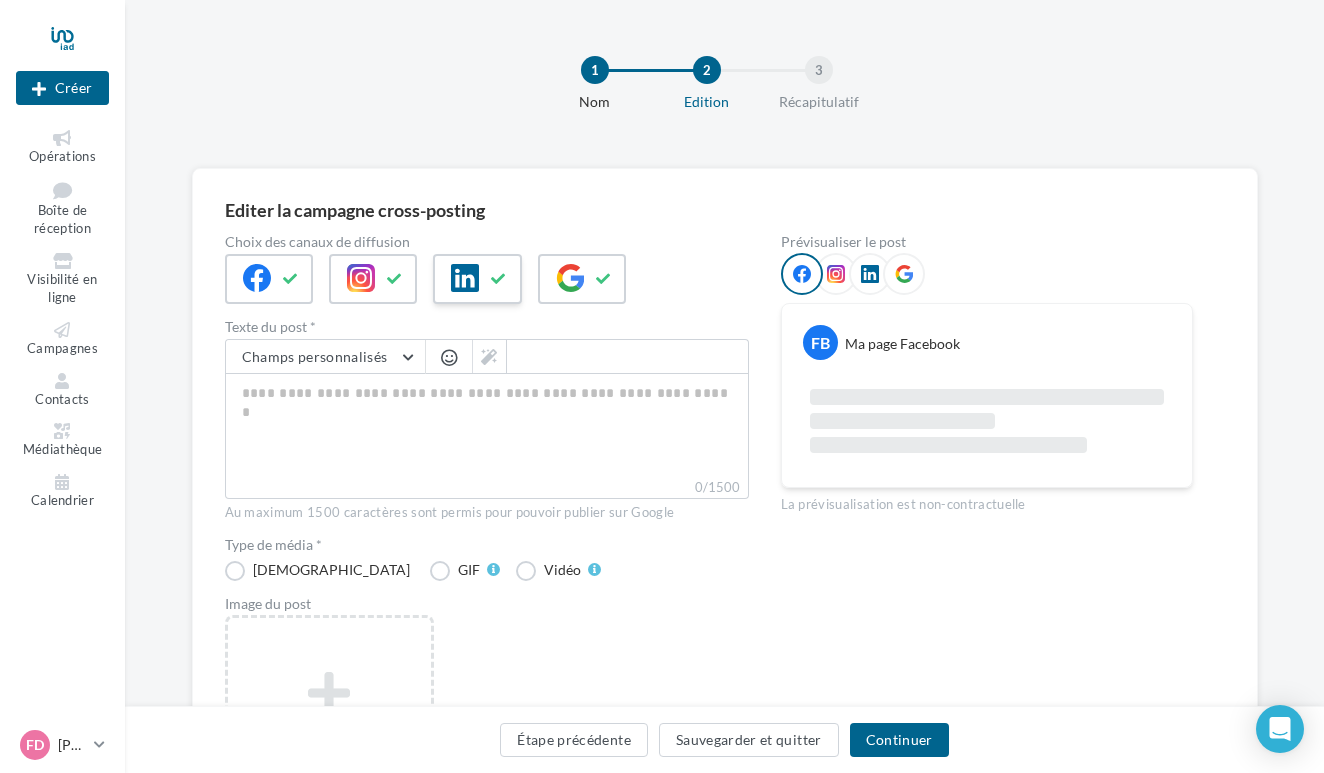 click at bounding box center (499, 279) 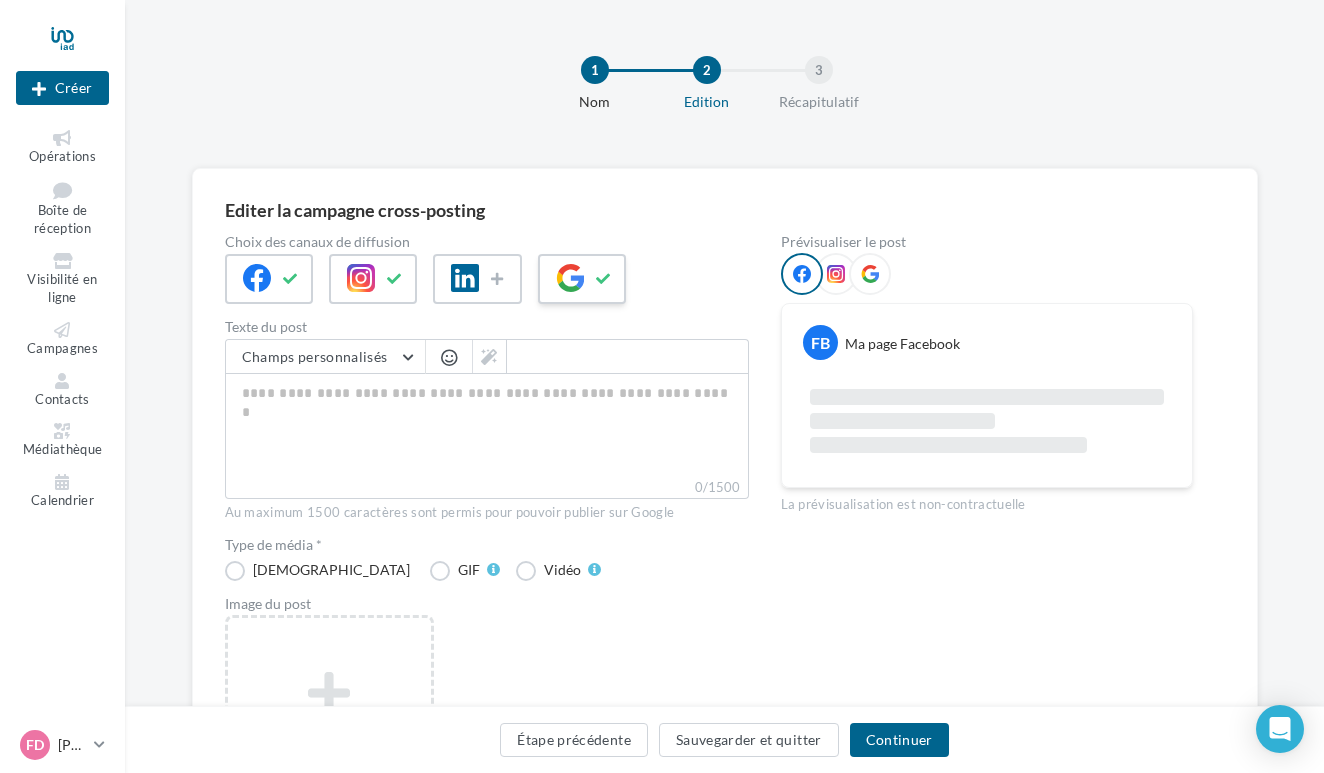 click at bounding box center (604, 279) 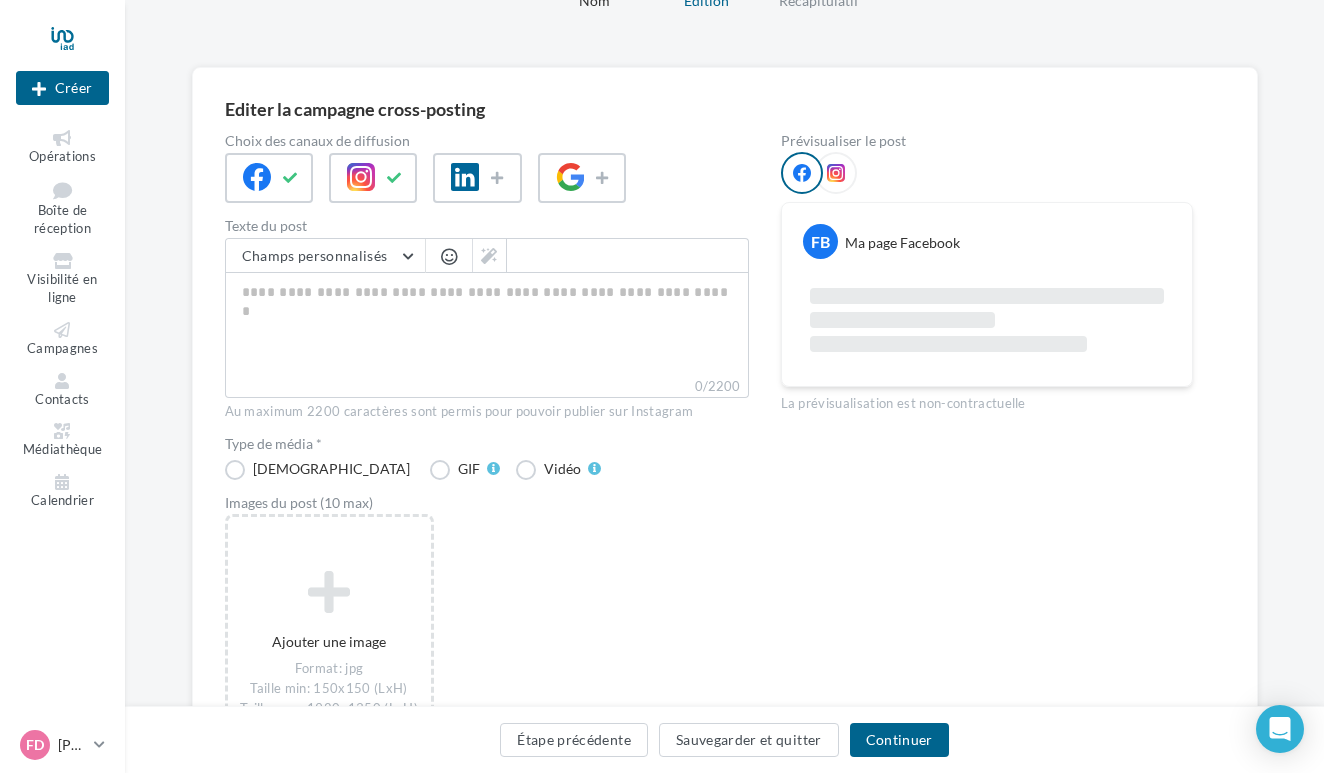 scroll, scrollTop: 106, scrollLeft: 0, axis: vertical 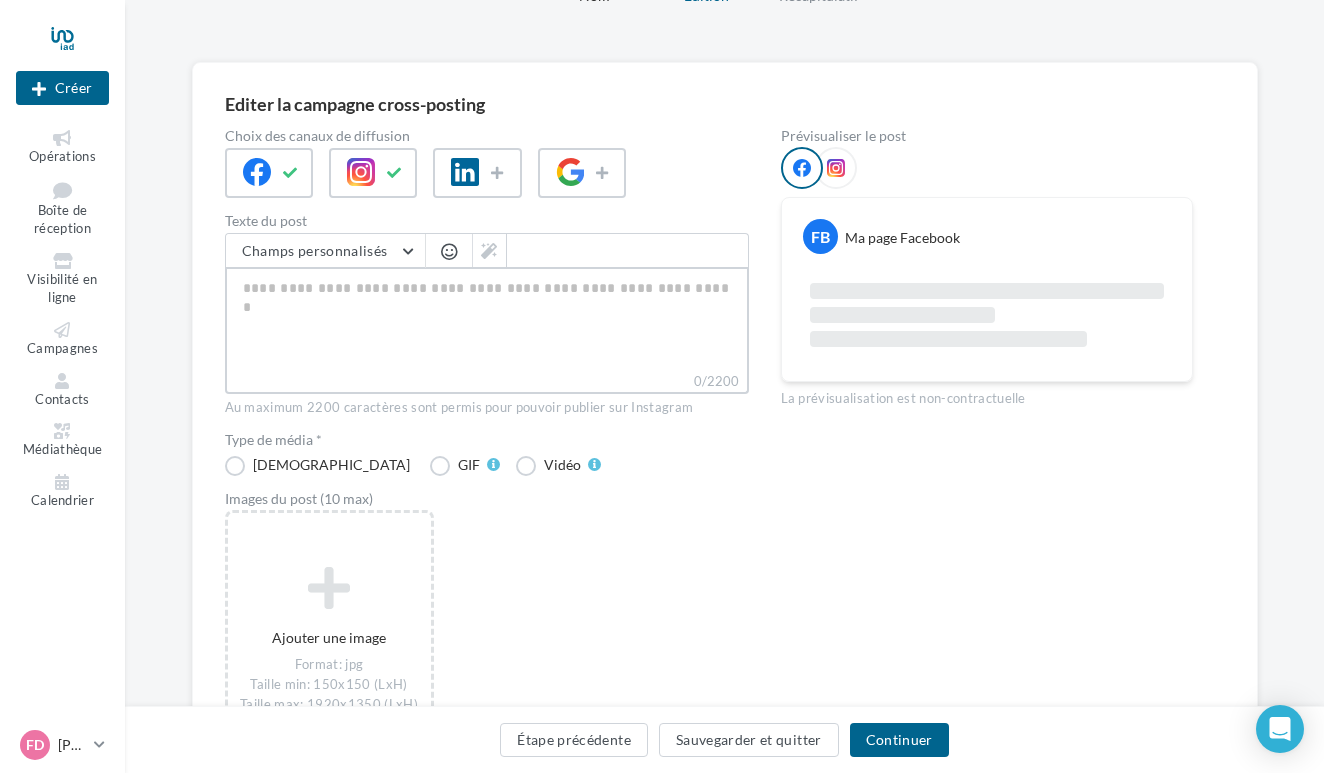 click on "0/2200" at bounding box center (487, 319) 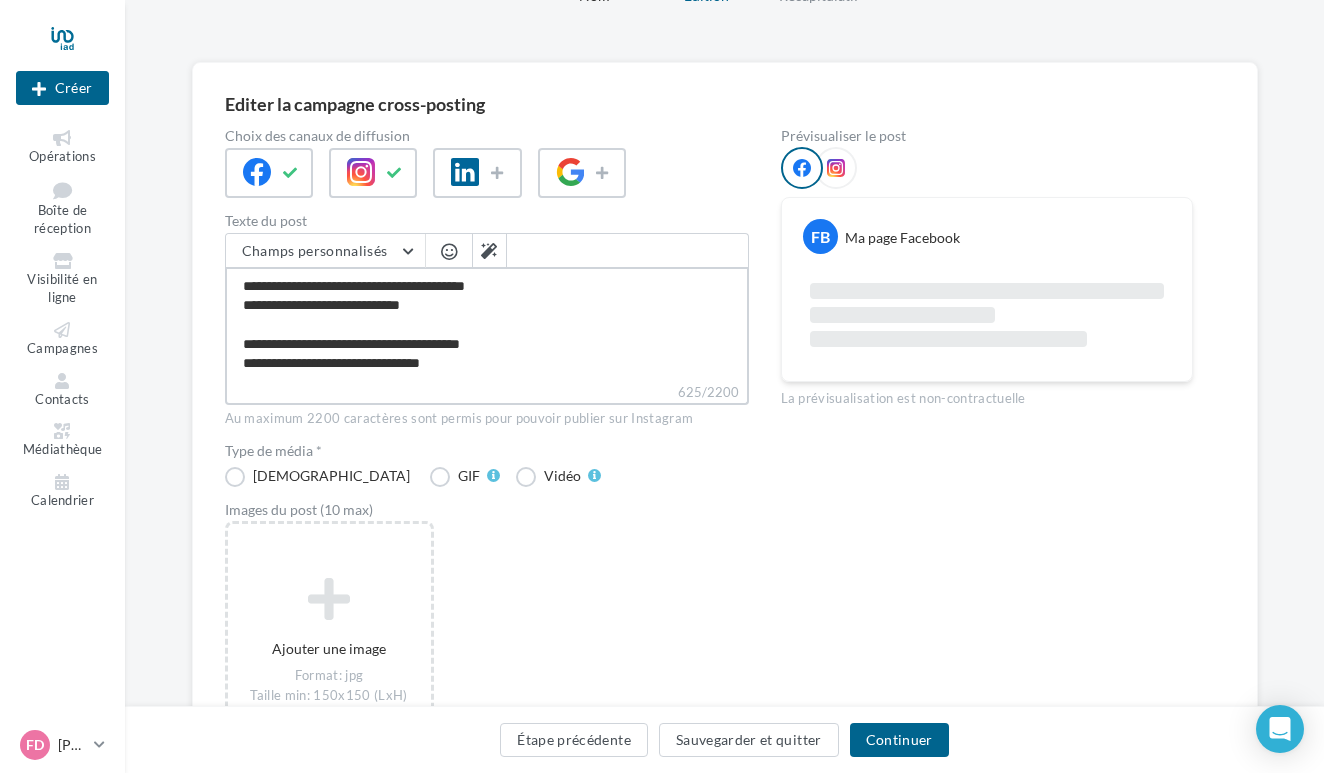 scroll, scrollTop: 264, scrollLeft: 0, axis: vertical 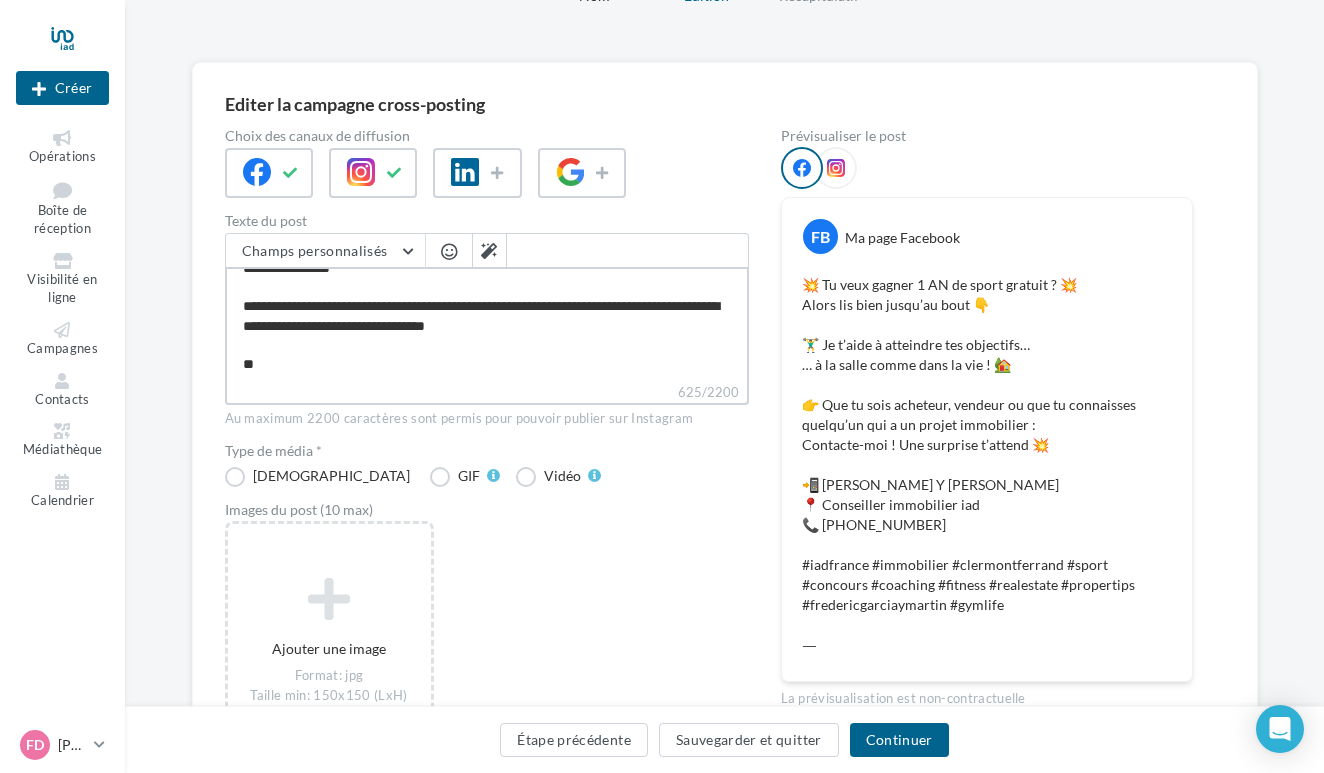 type on "**********" 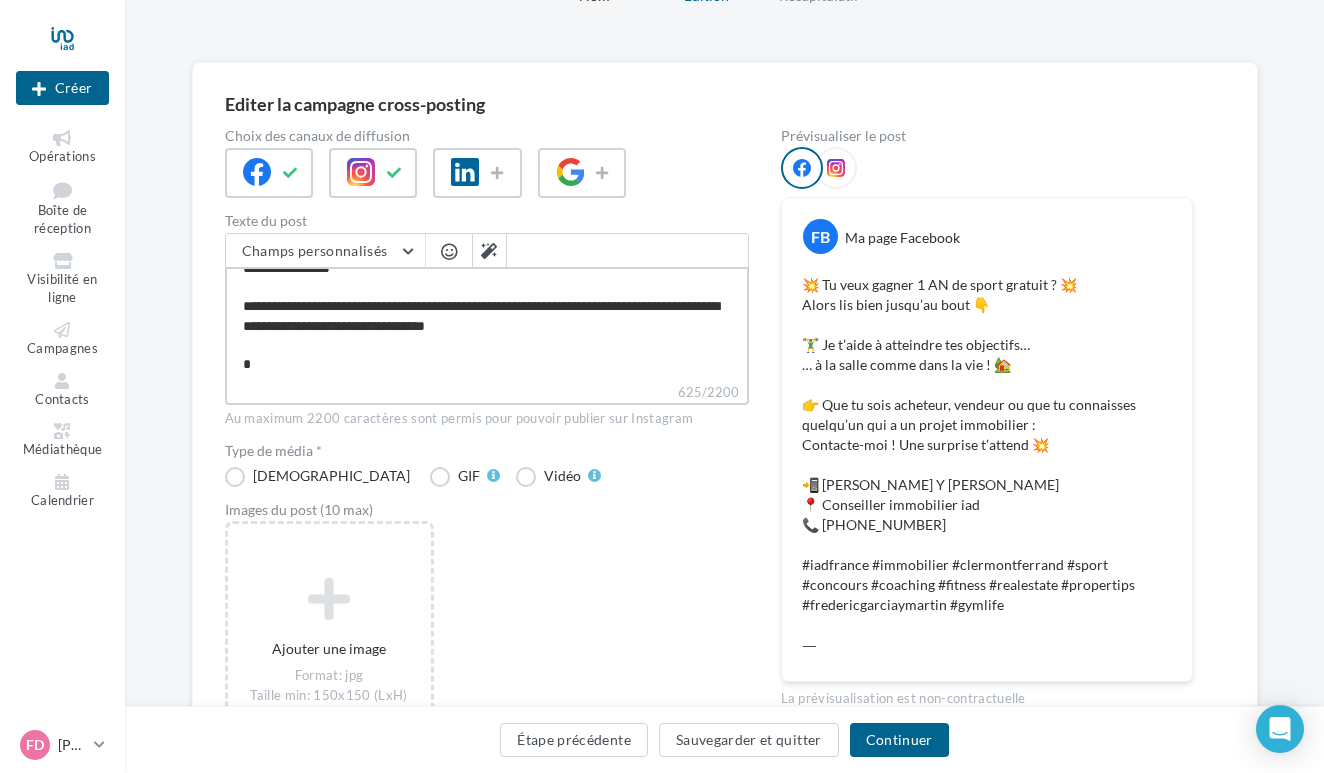 type on "**********" 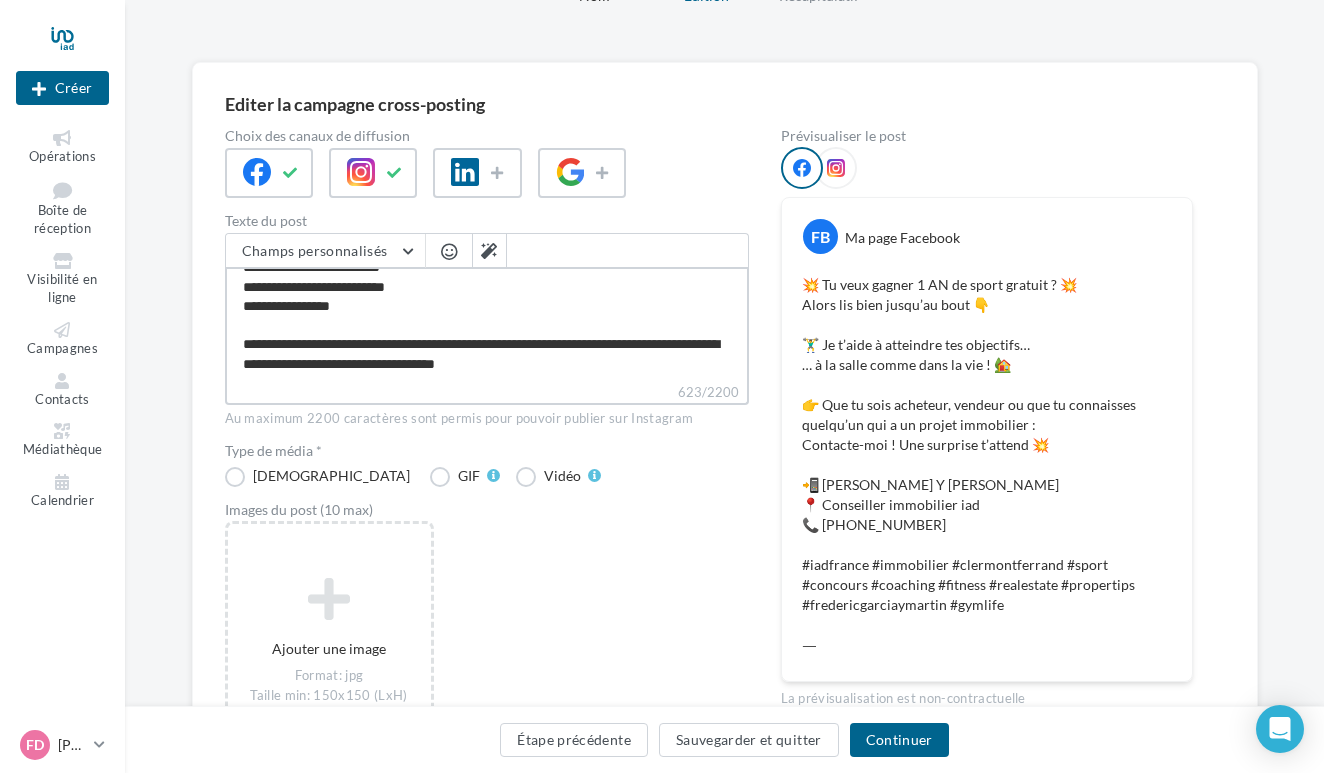 type on "**********" 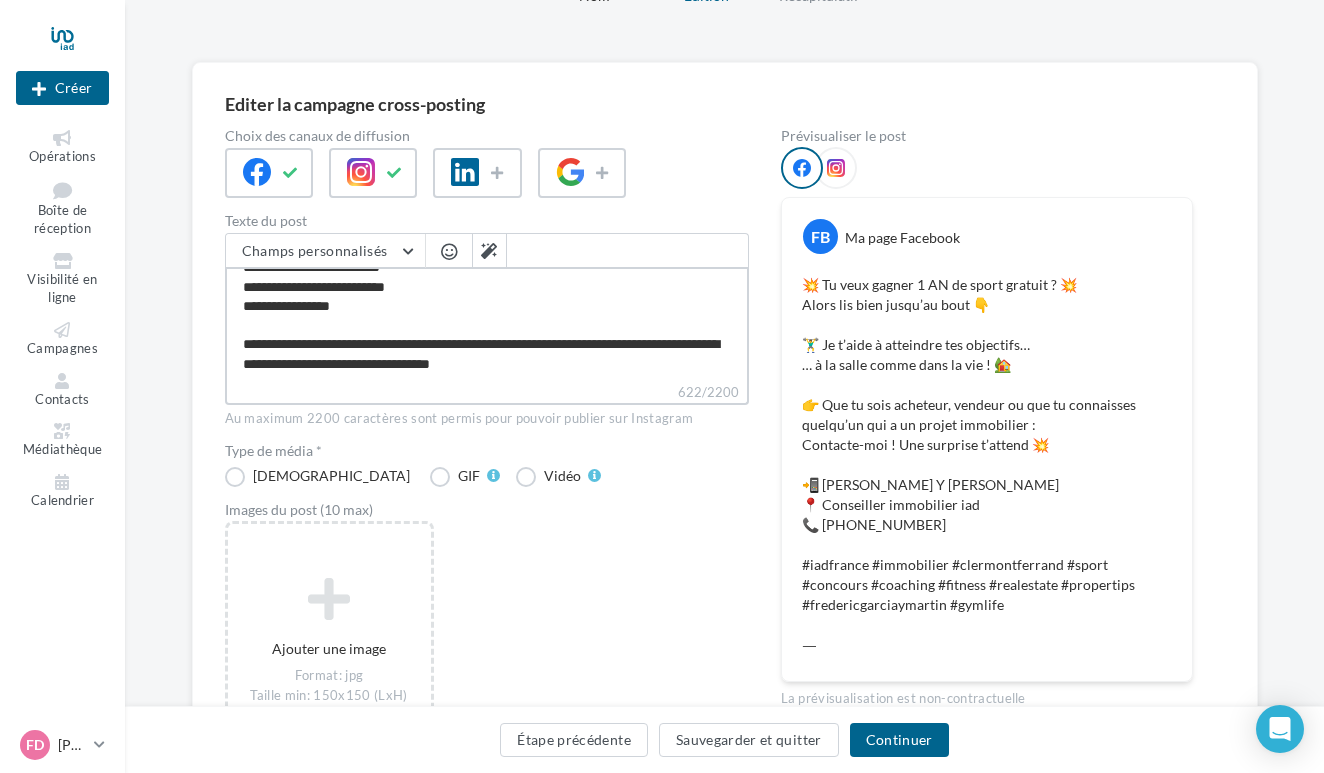 type on "**********" 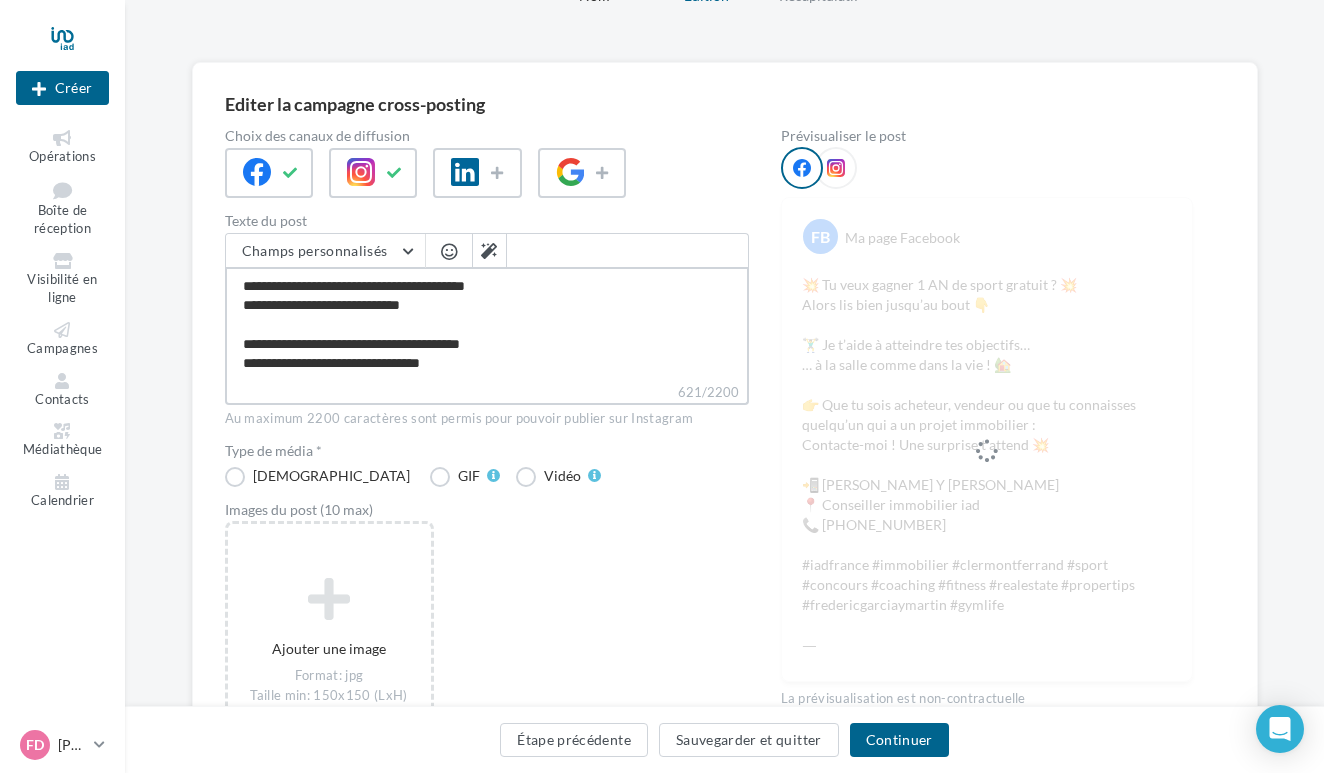 scroll, scrollTop: 0, scrollLeft: 0, axis: both 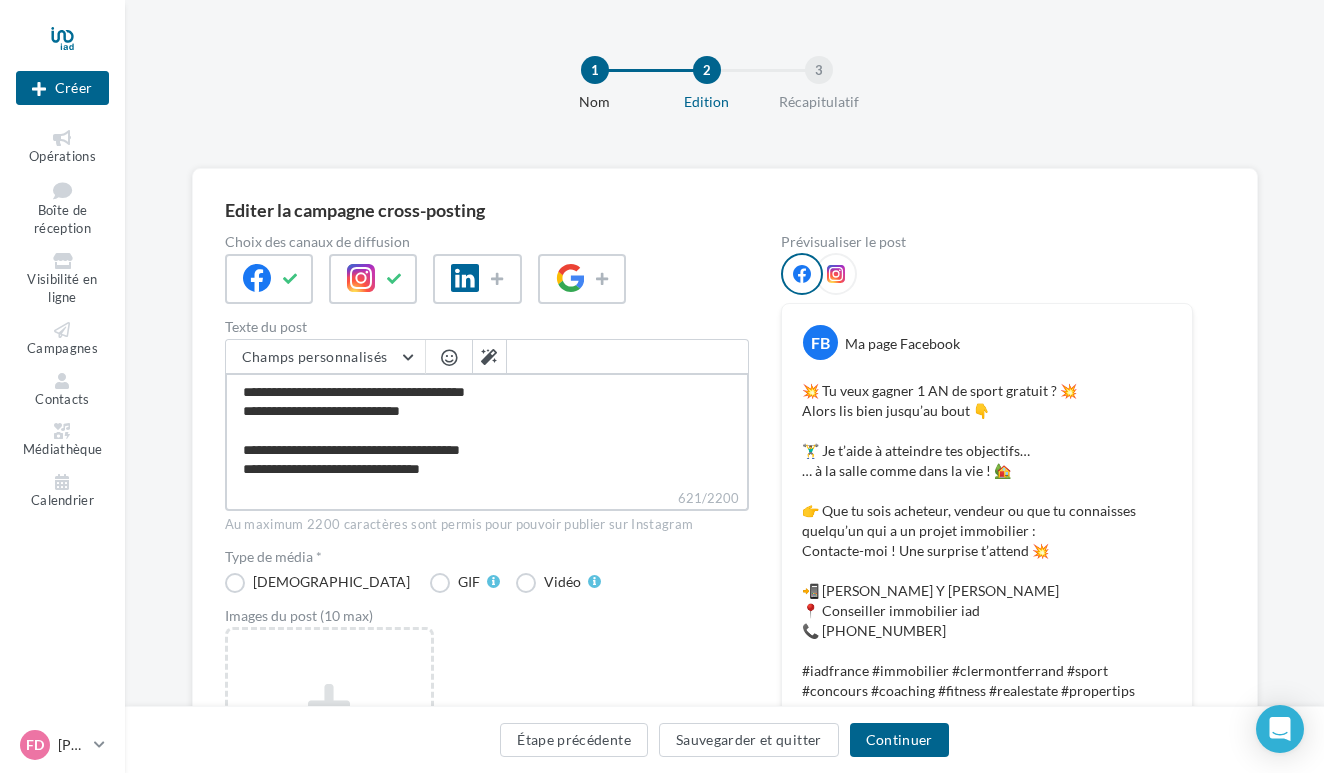 click on "**********" at bounding box center [487, 430] 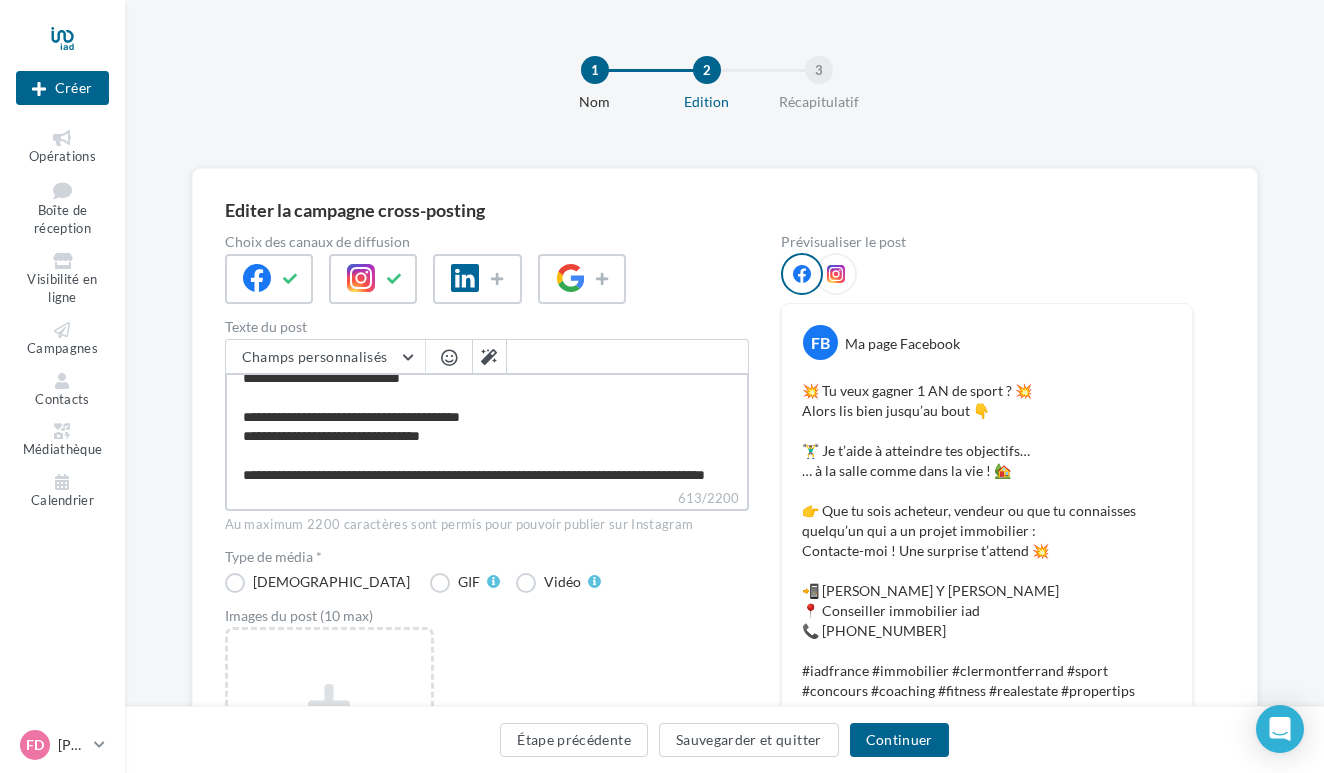 scroll, scrollTop: 29, scrollLeft: 0, axis: vertical 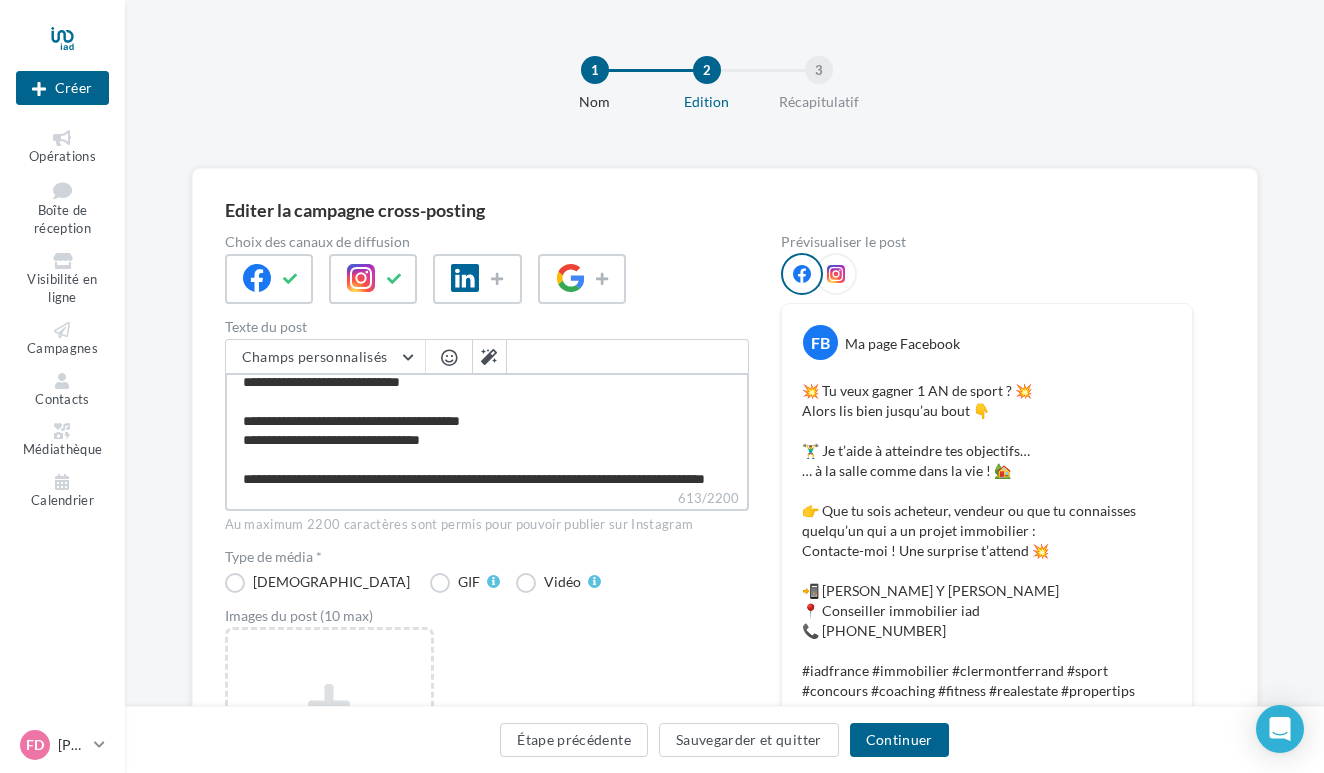 drag, startPoint x: 456, startPoint y: 440, endPoint x: 245, endPoint y: 419, distance: 212.04245 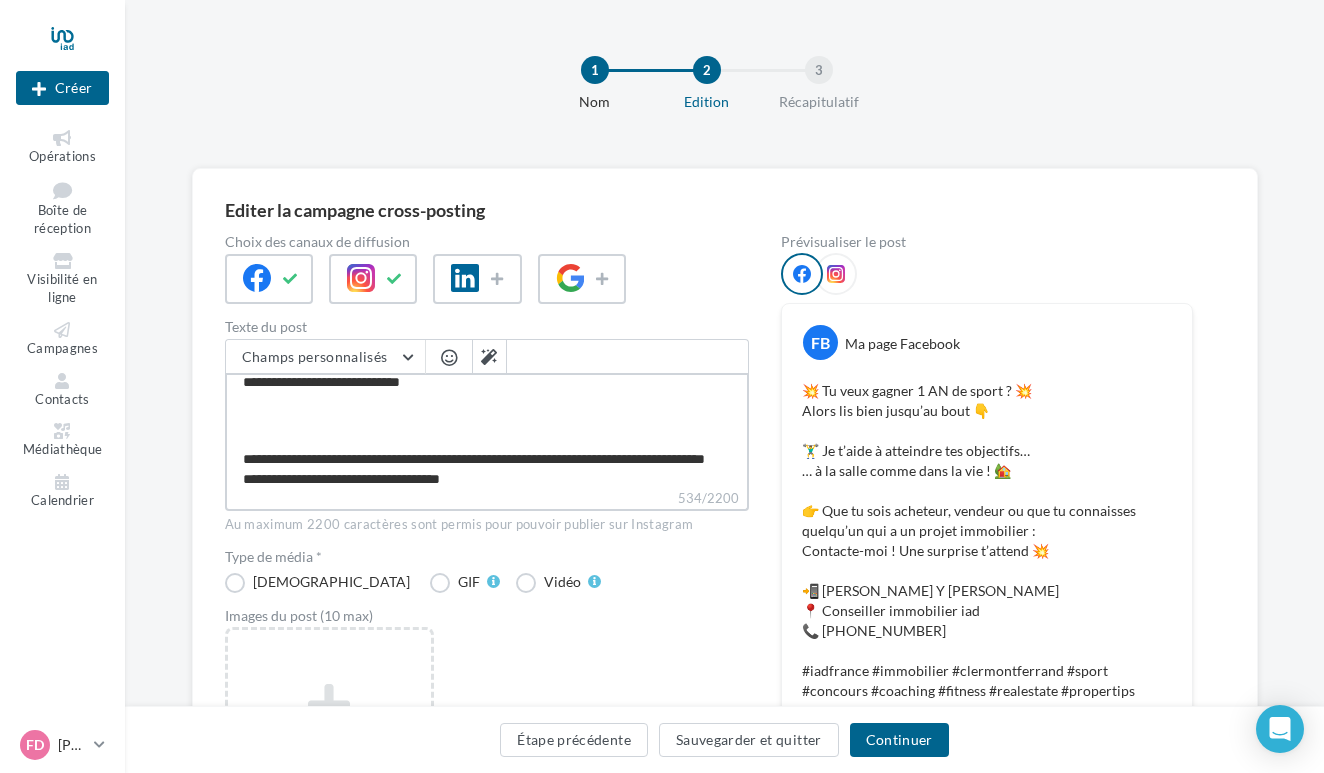 type on "**********" 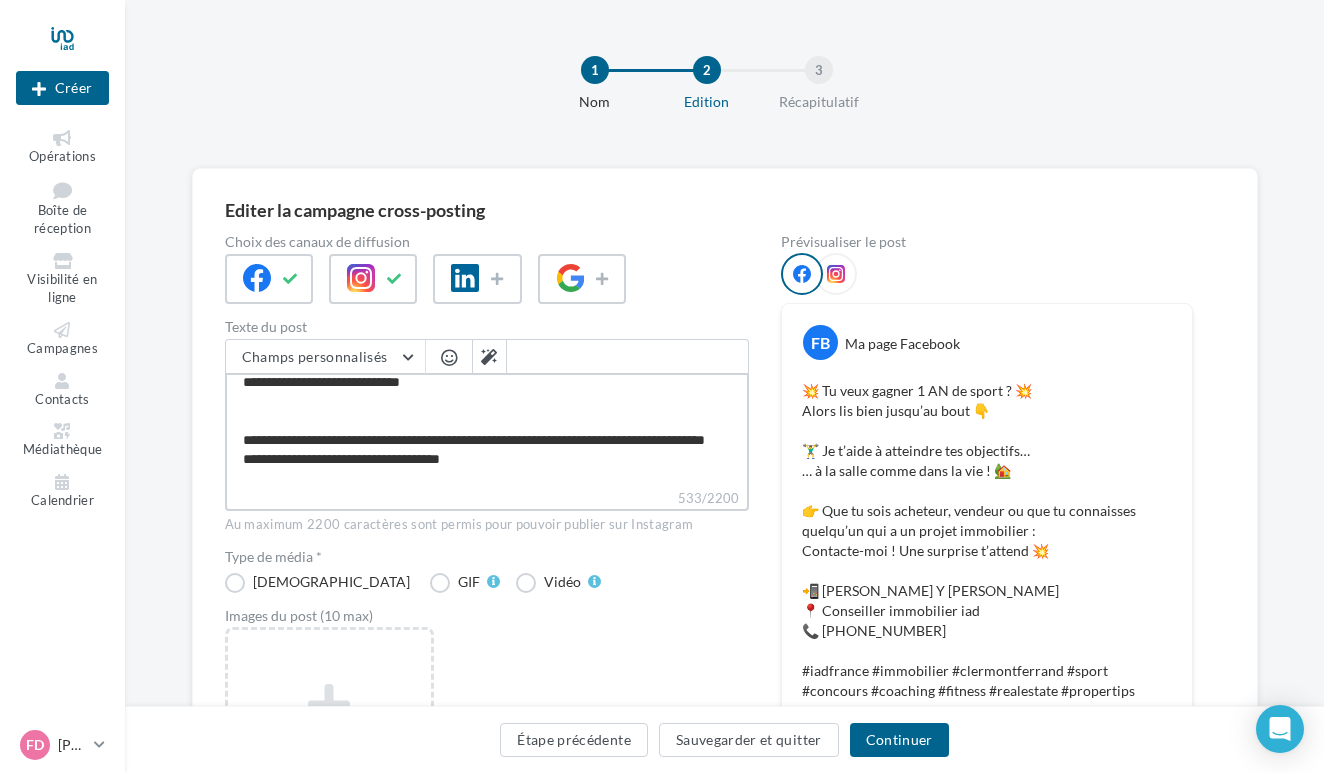 type on "**********" 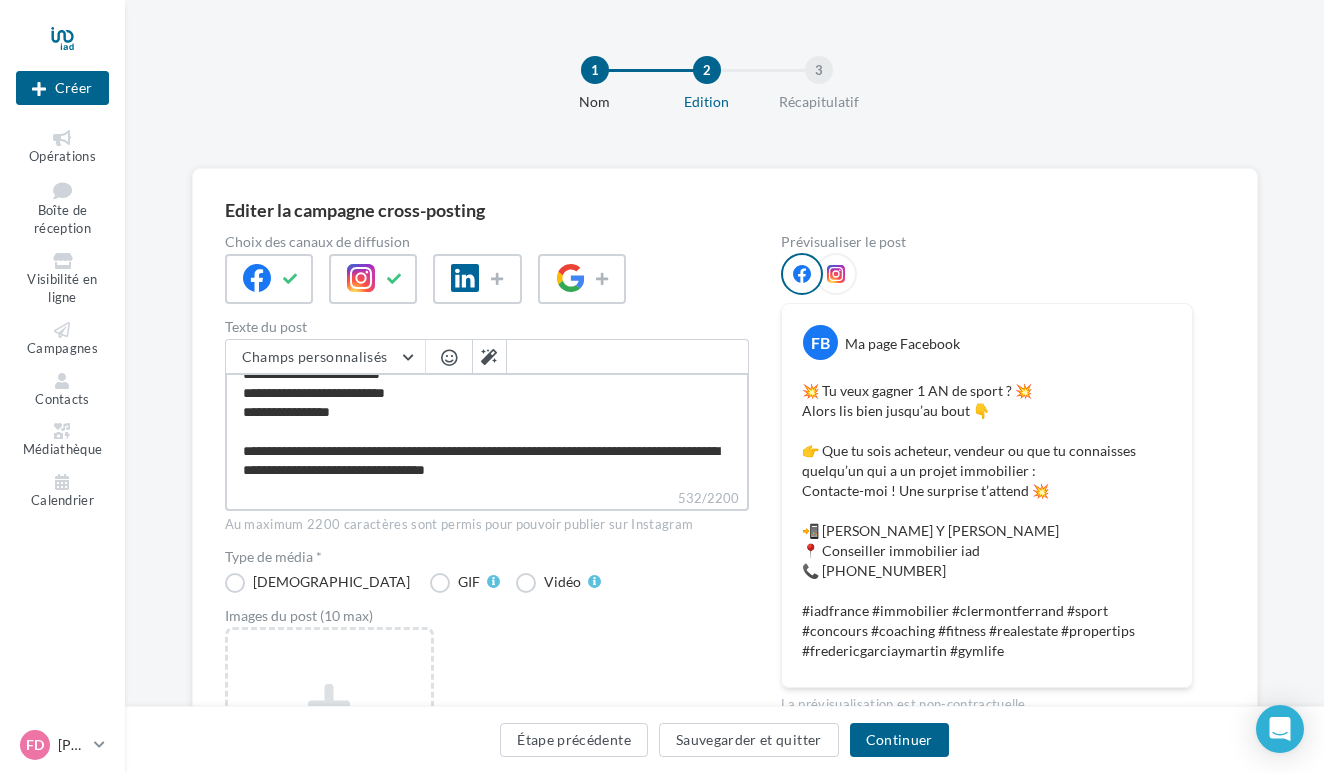 scroll, scrollTop: 150, scrollLeft: 0, axis: vertical 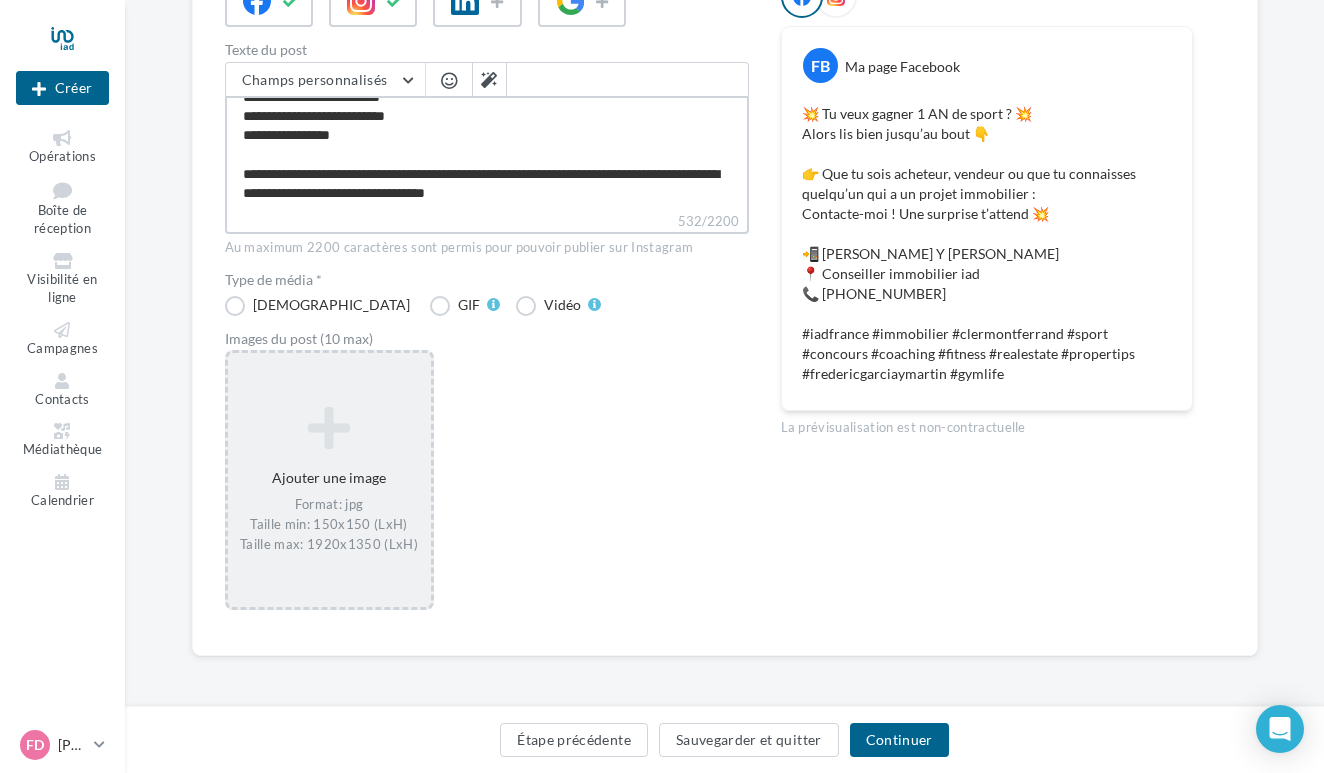 type on "**********" 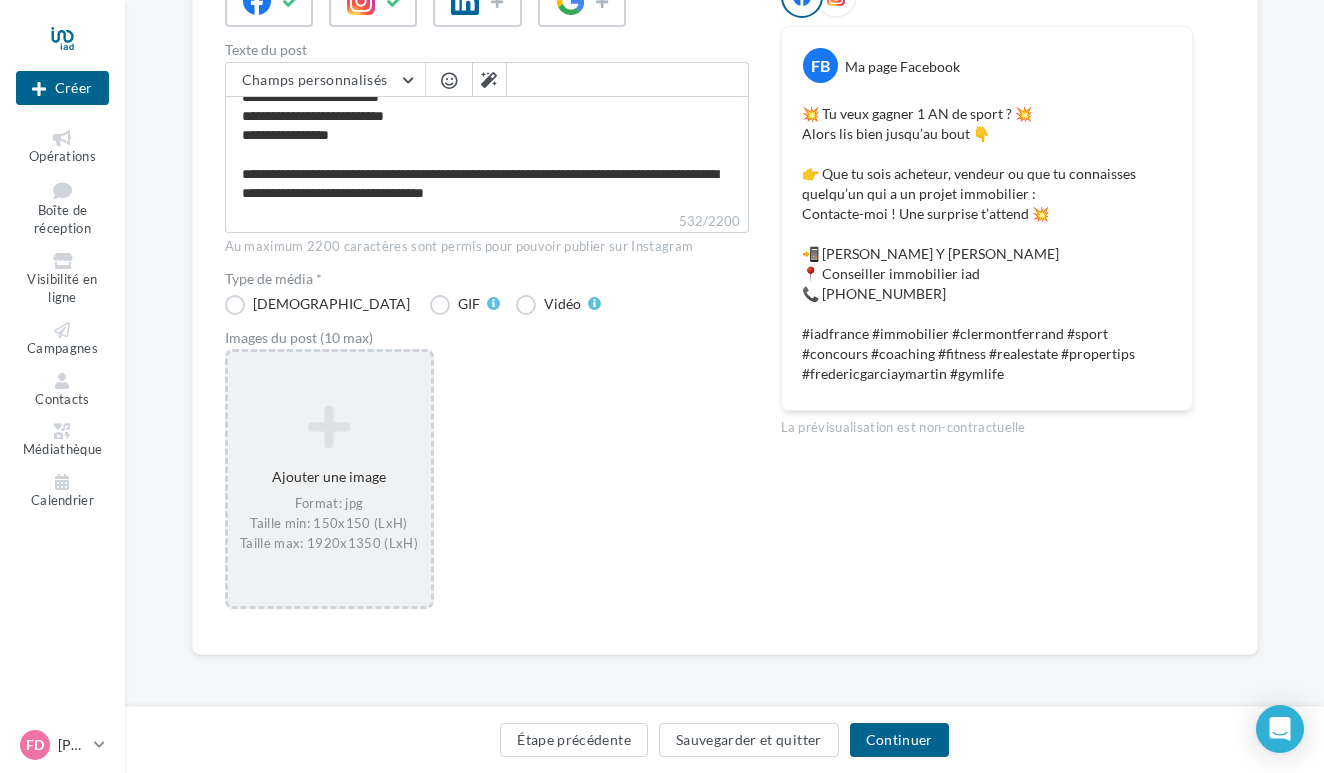 scroll, scrollTop: 276, scrollLeft: 0, axis: vertical 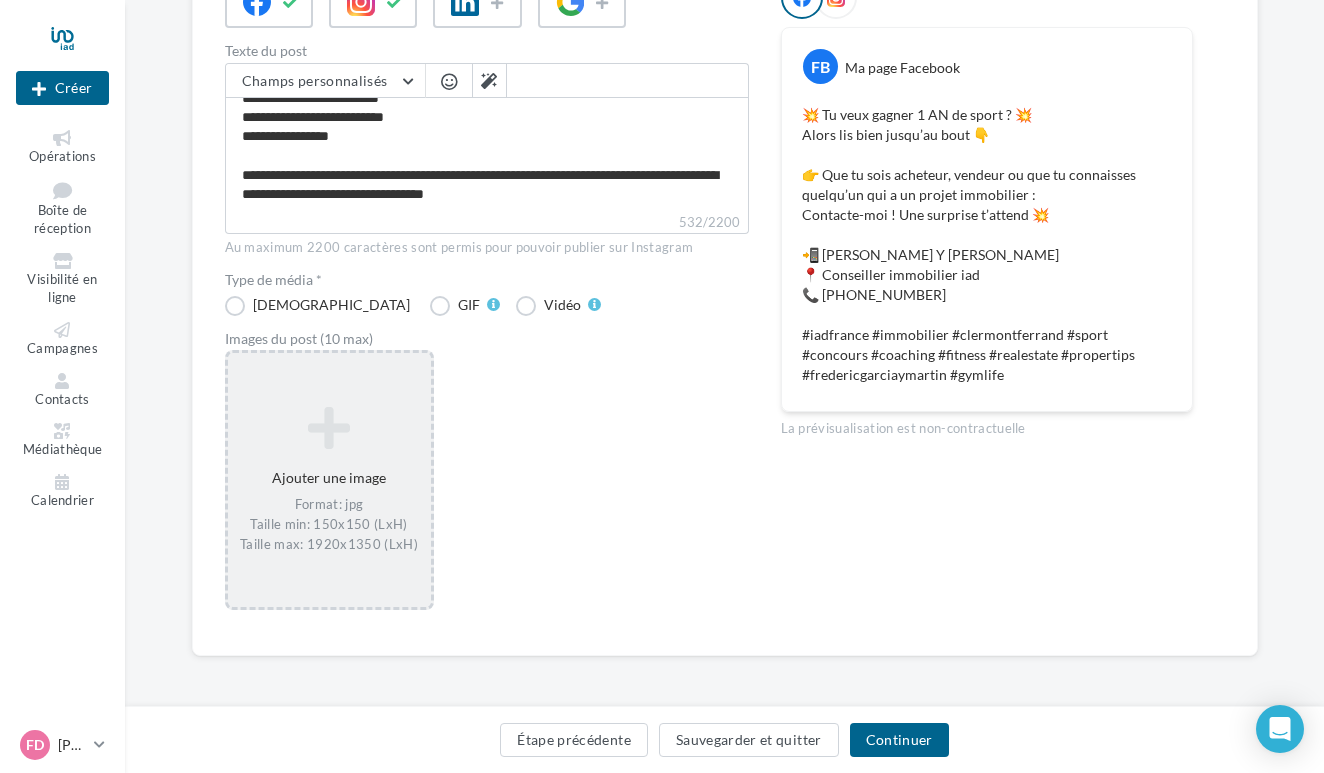 click at bounding box center (329, 428) 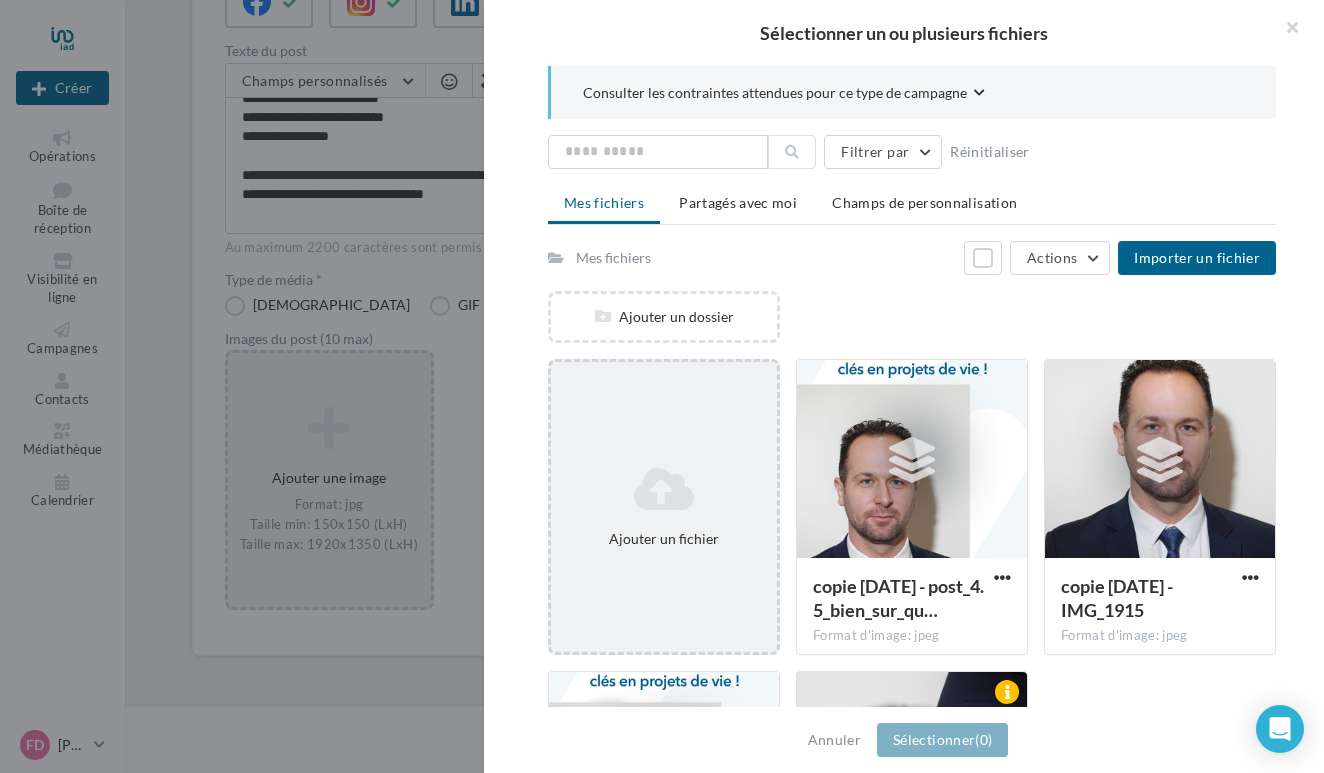 click at bounding box center [664, 489] 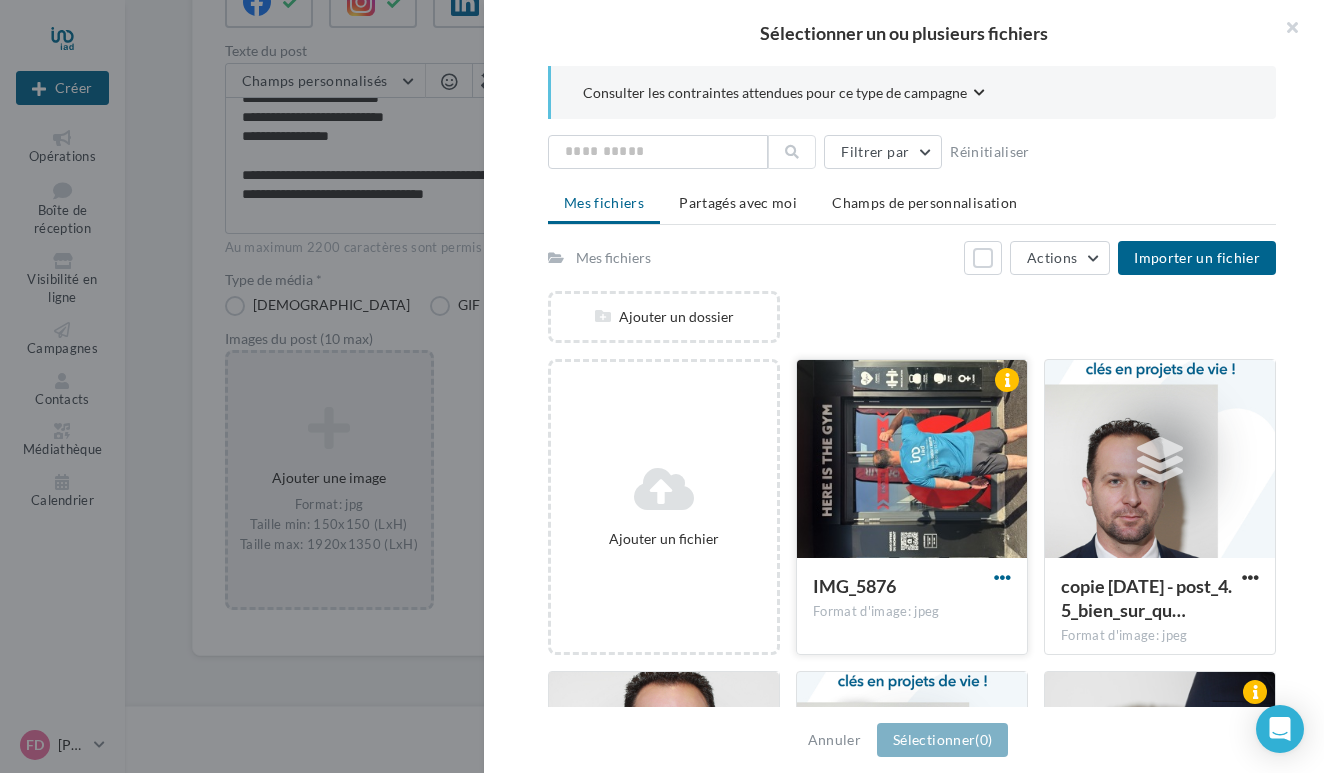 click at bounding box center (1002, 577) 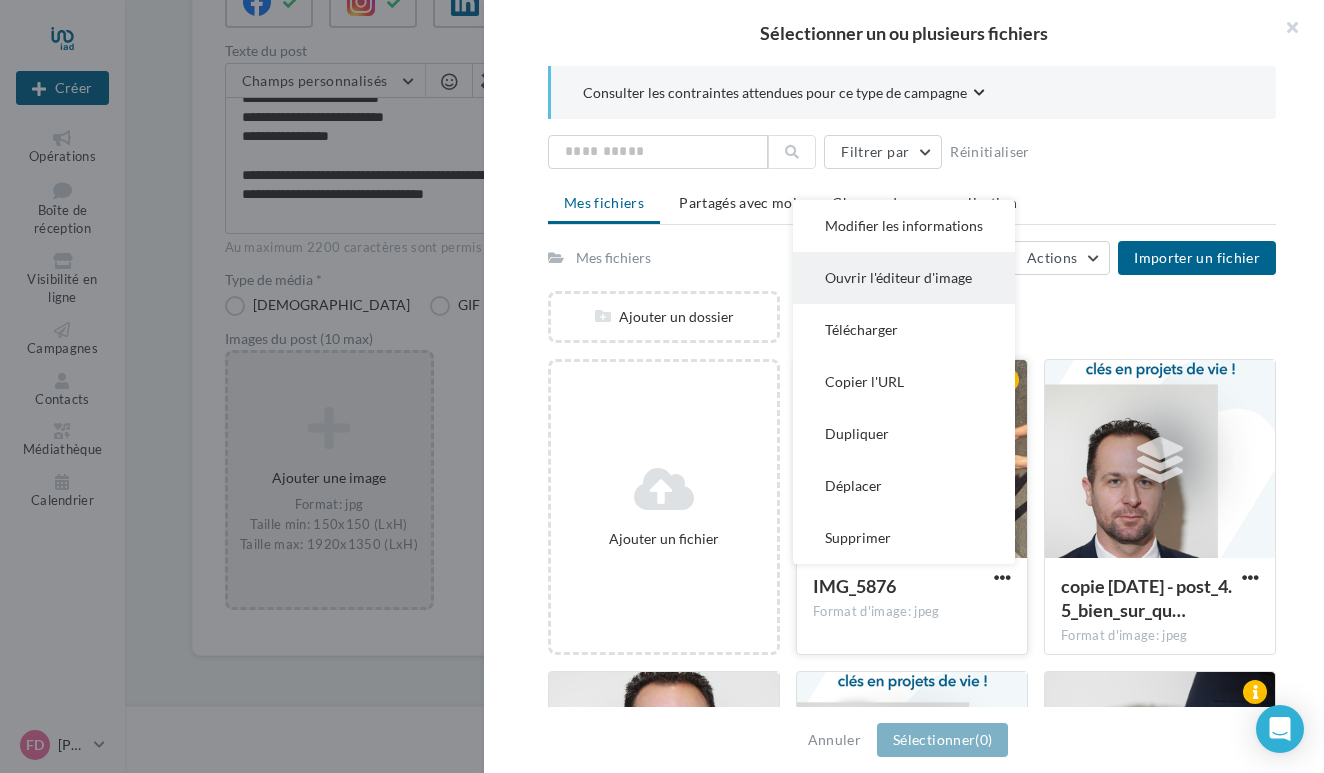 click on "Ouvrir l'éditeur d'image" at bounding box center [904, 278] 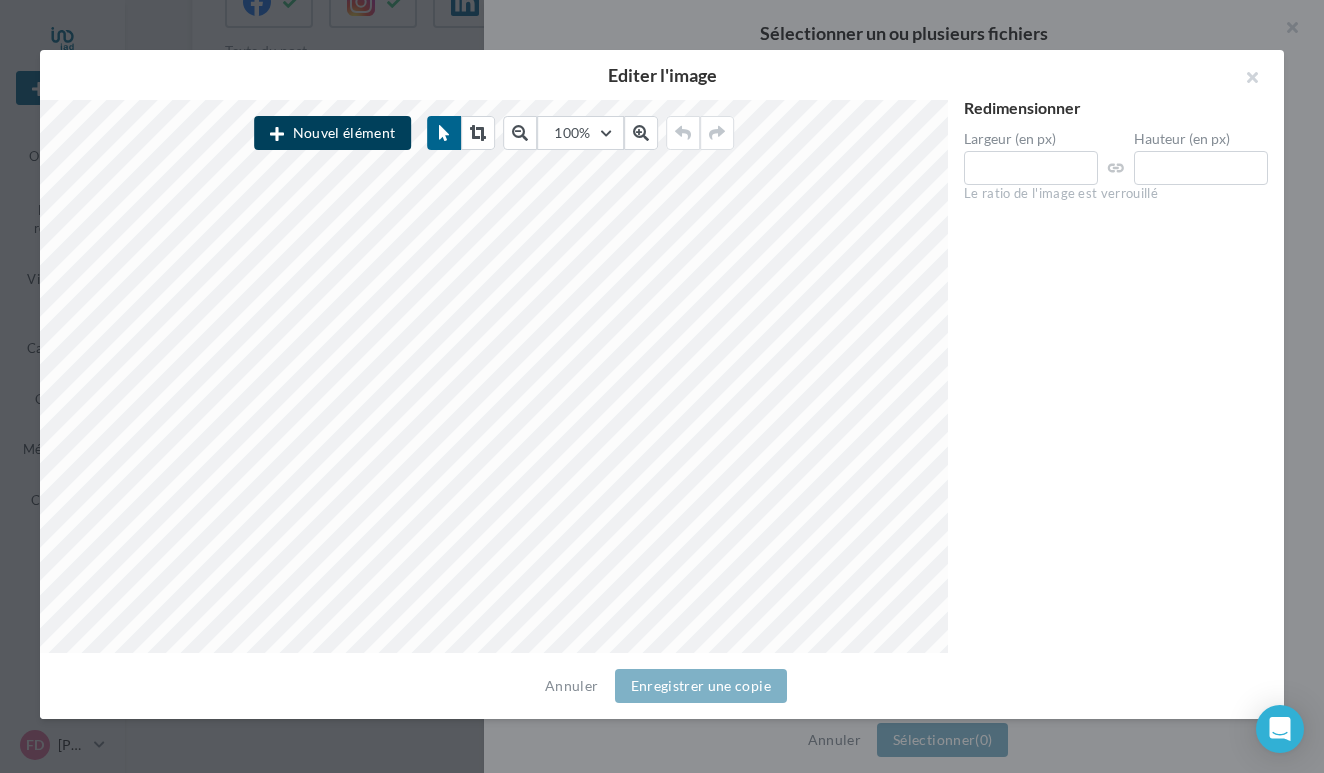 click on "Nouvel élément" at bounding box center [332, 133] 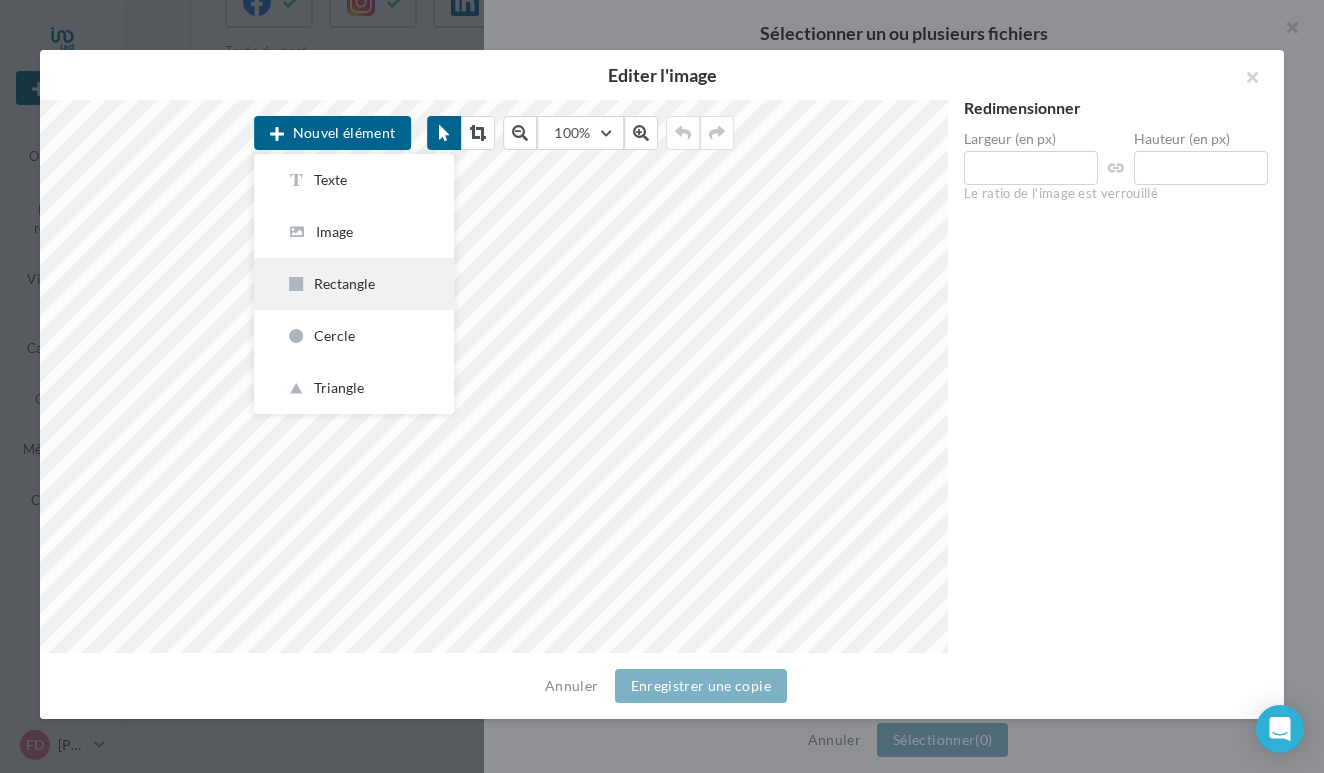 click on "Rectangle" at bounding box center (354, 284) 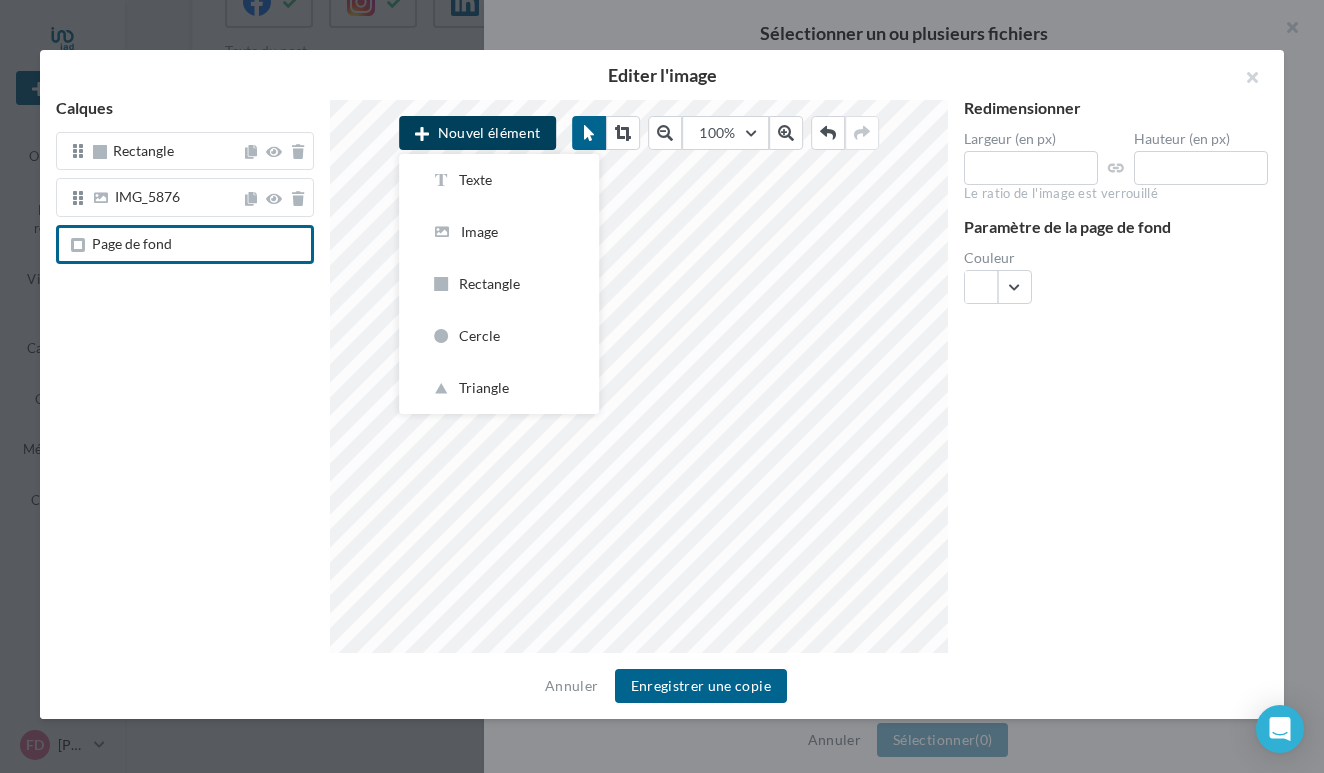 click on "Nouvel élément" at bounding box center [477, 133] 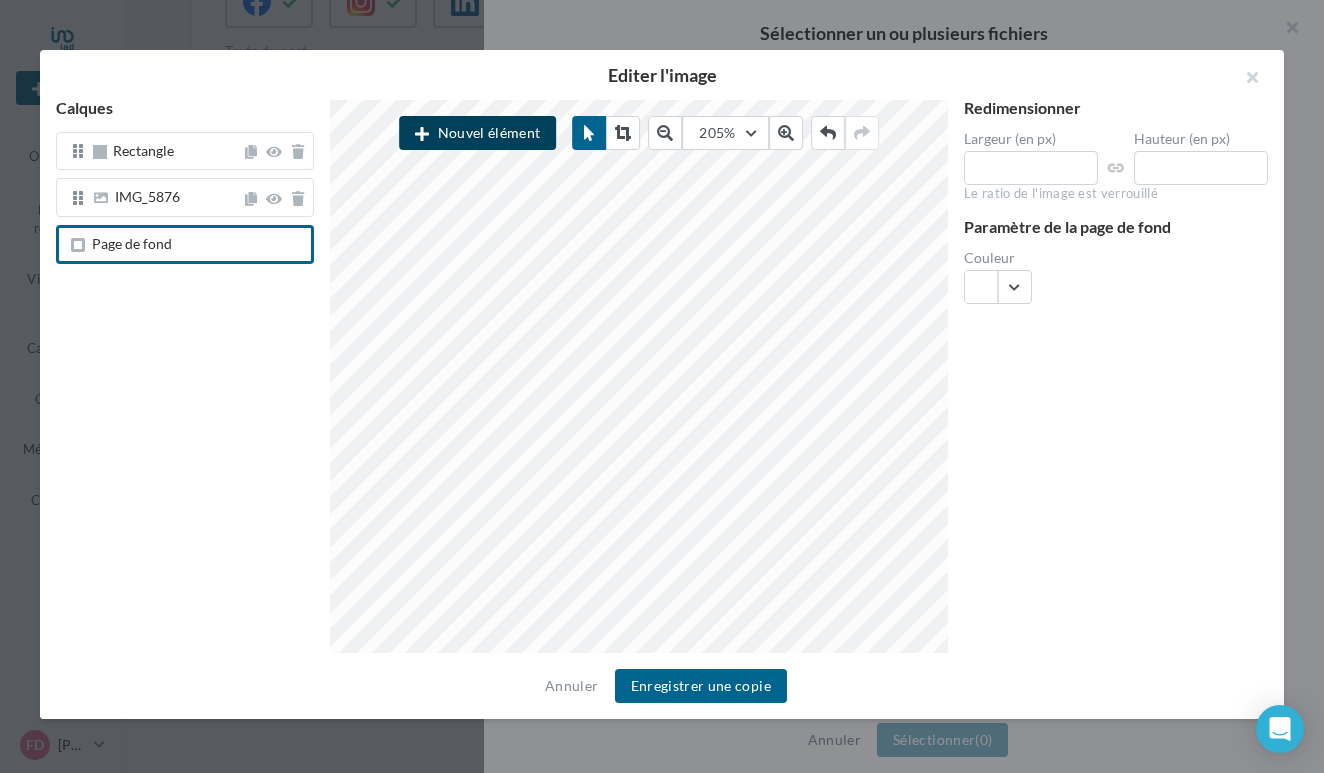 click on "Nouvel élément" at bounding box center [477, 133] 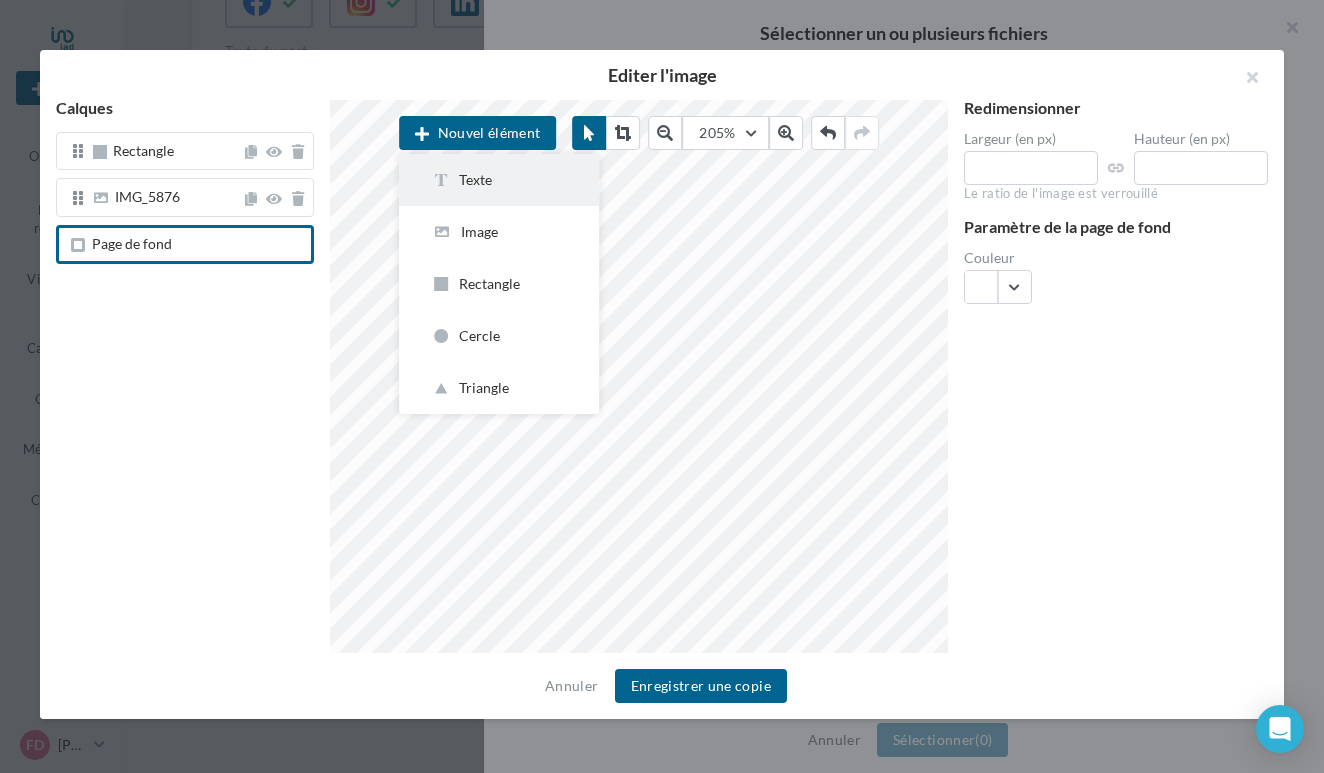 click on "Texte" at bounding box center (499, 180) 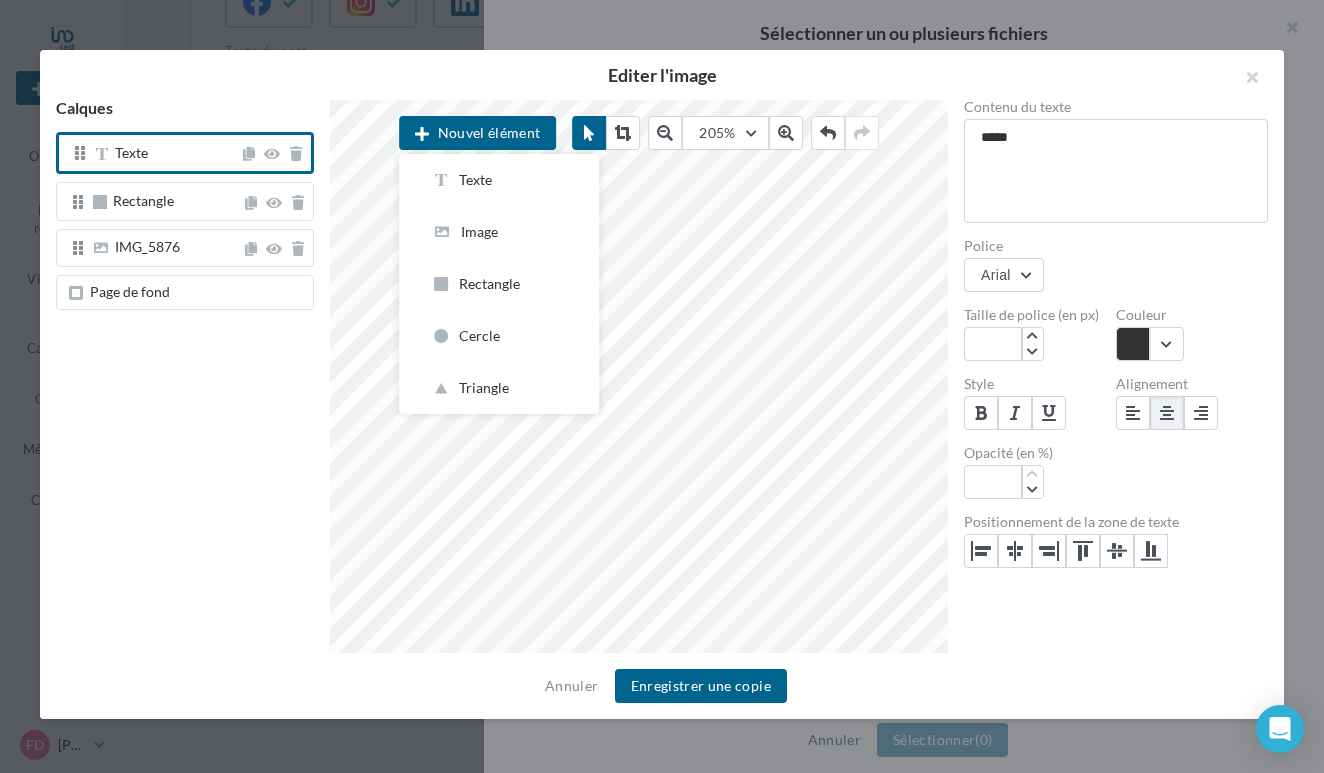 click on "Calques
Texte                                         Rectangle                                         IMG_5876                                         Page de fond" at bounding box center [185, 376] 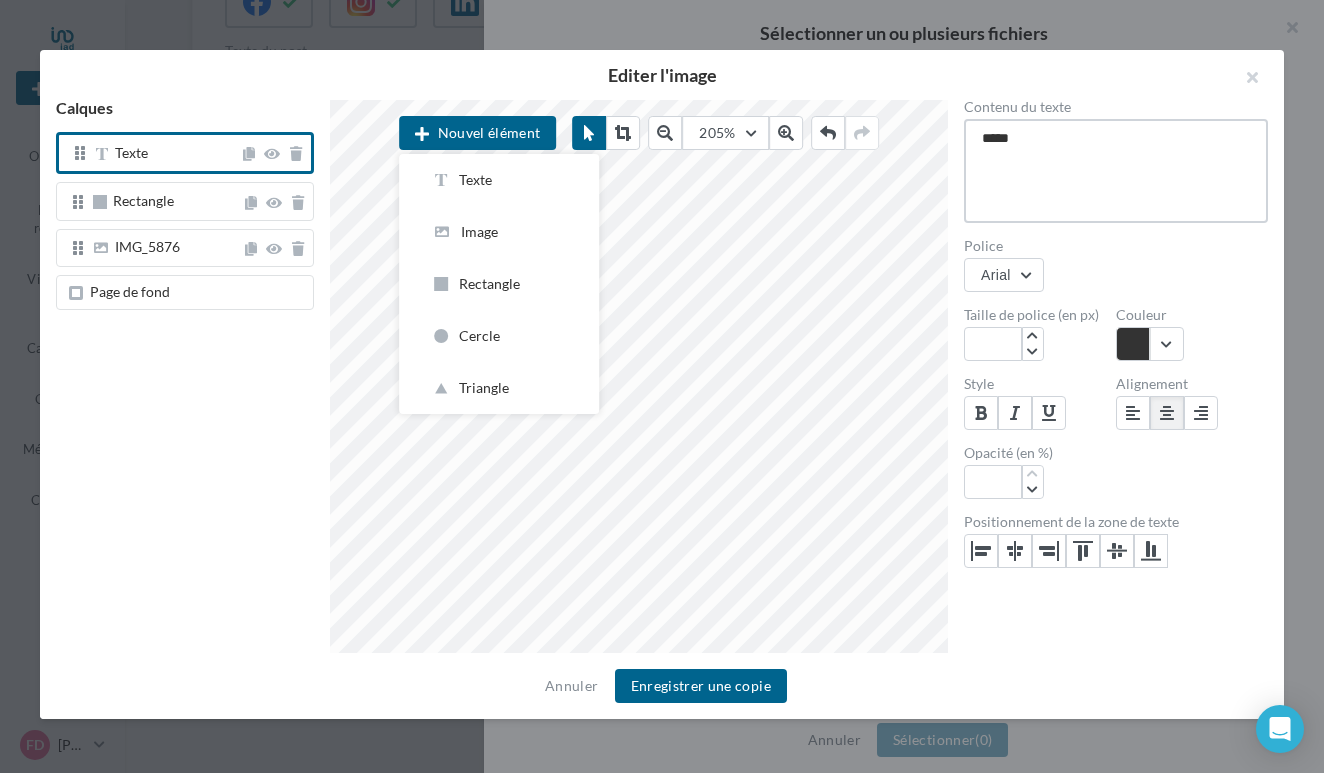 drag, startPoint x: 1091, startPoint y: 158, endPoint x: 949, endPoint y: 143, distance: 142.79005 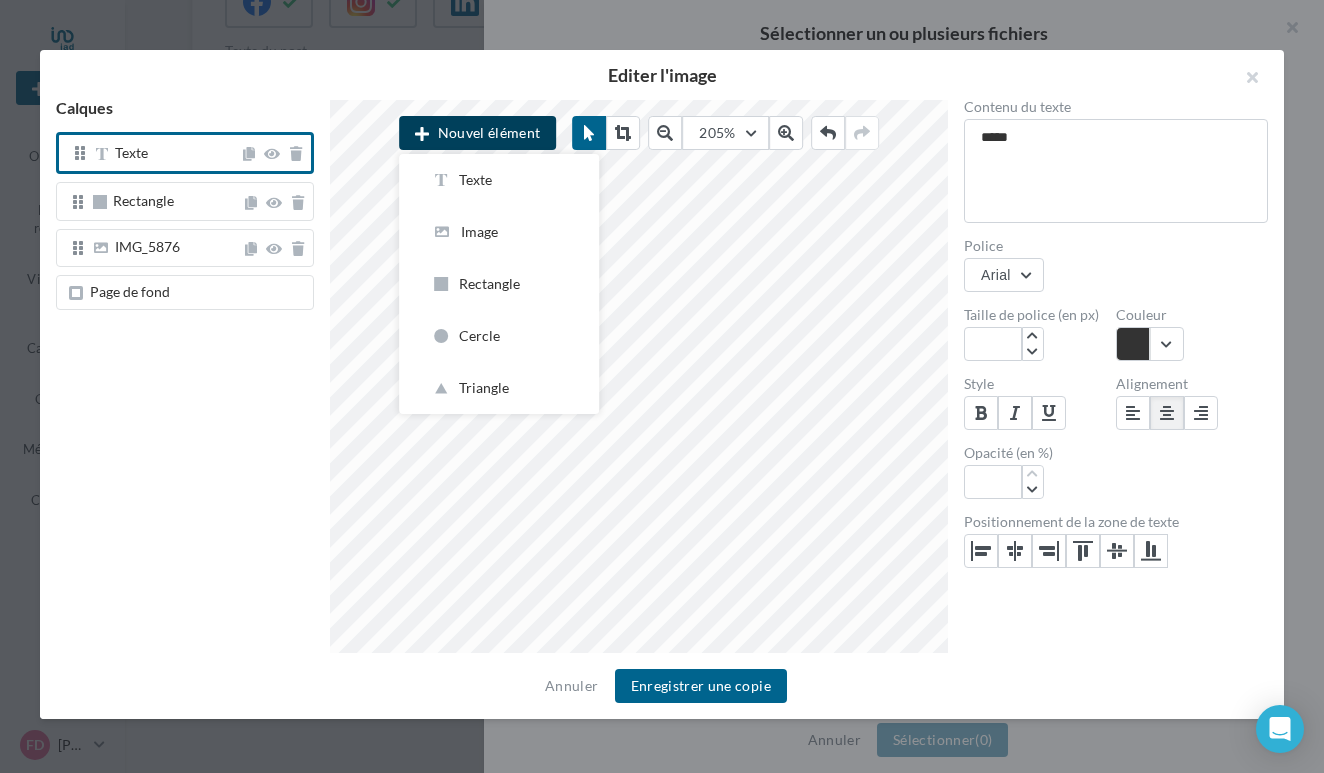 click on "Nouvel élément" at bounding box center [477, 133] 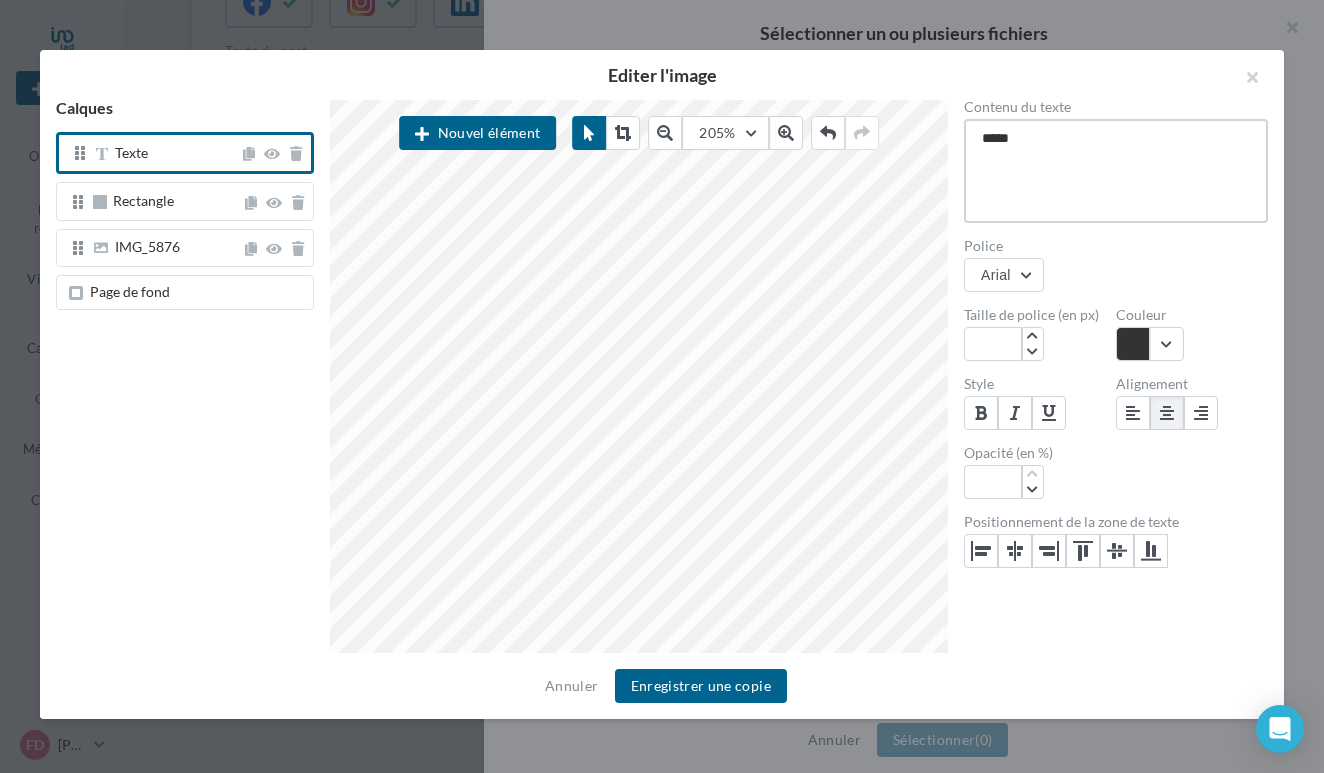 click on "Calques
Texte                                         Rectangle                                         IMG_5876                                         Page de fond                    Nouvel élément
205%
50     60     70     80     90     100     125     150     300     500                                       Contenu du texte       *****   *****     Police
Arial
Alice
[GEOGRAPHIC_DATA]
AnonymousPro
Arapey
ArchivoBlack
Arial
Arimo
Barlow
[GEOGRAPHIC_DATA]
[GEOGRAPHIC_DATA]
BreeSerif" at bounding box center [654, 376] 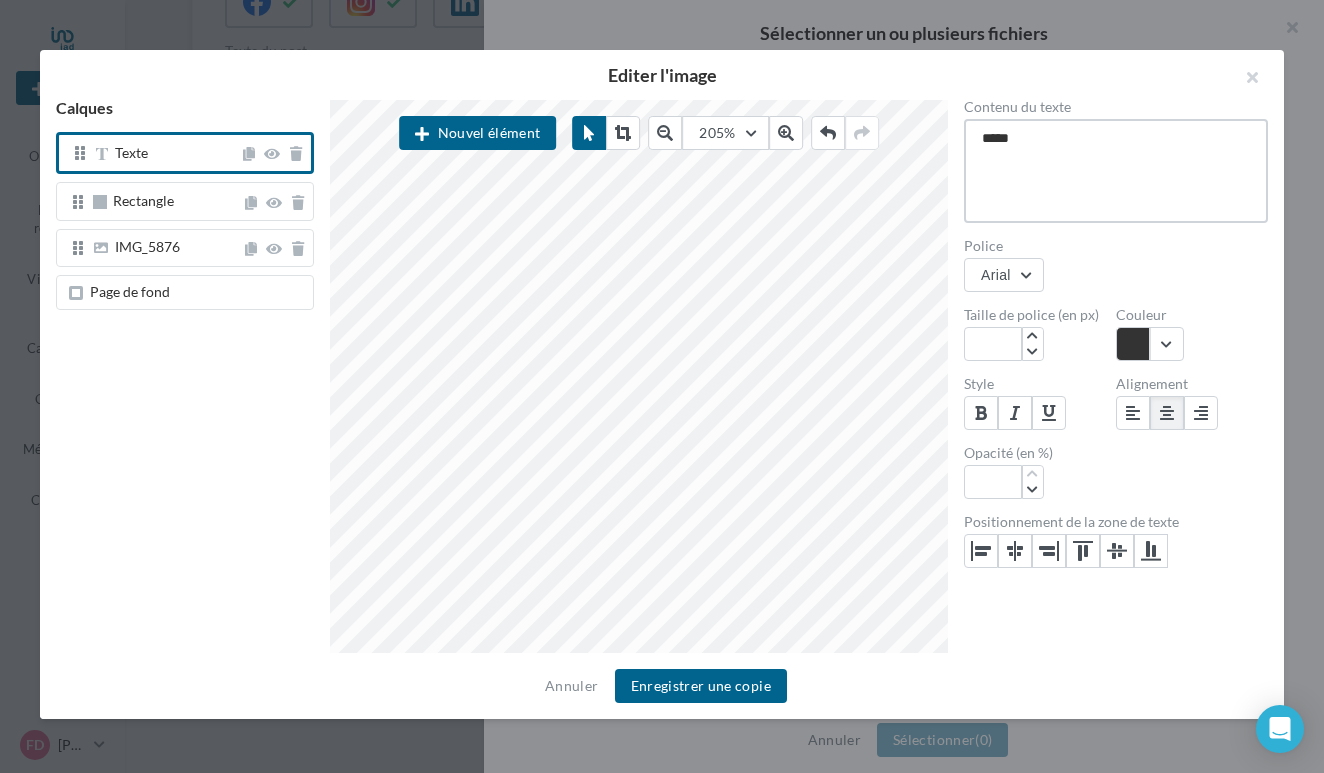 type on "*" 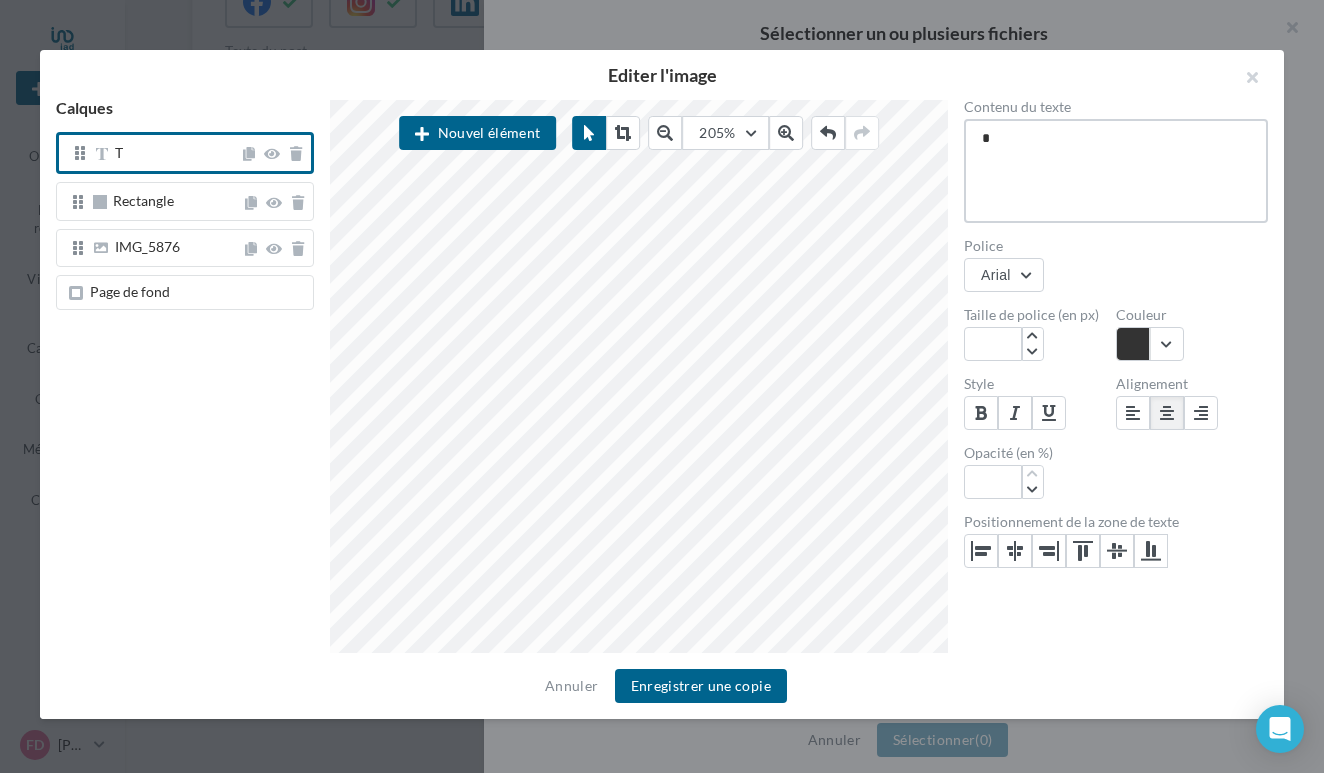 type on "**" 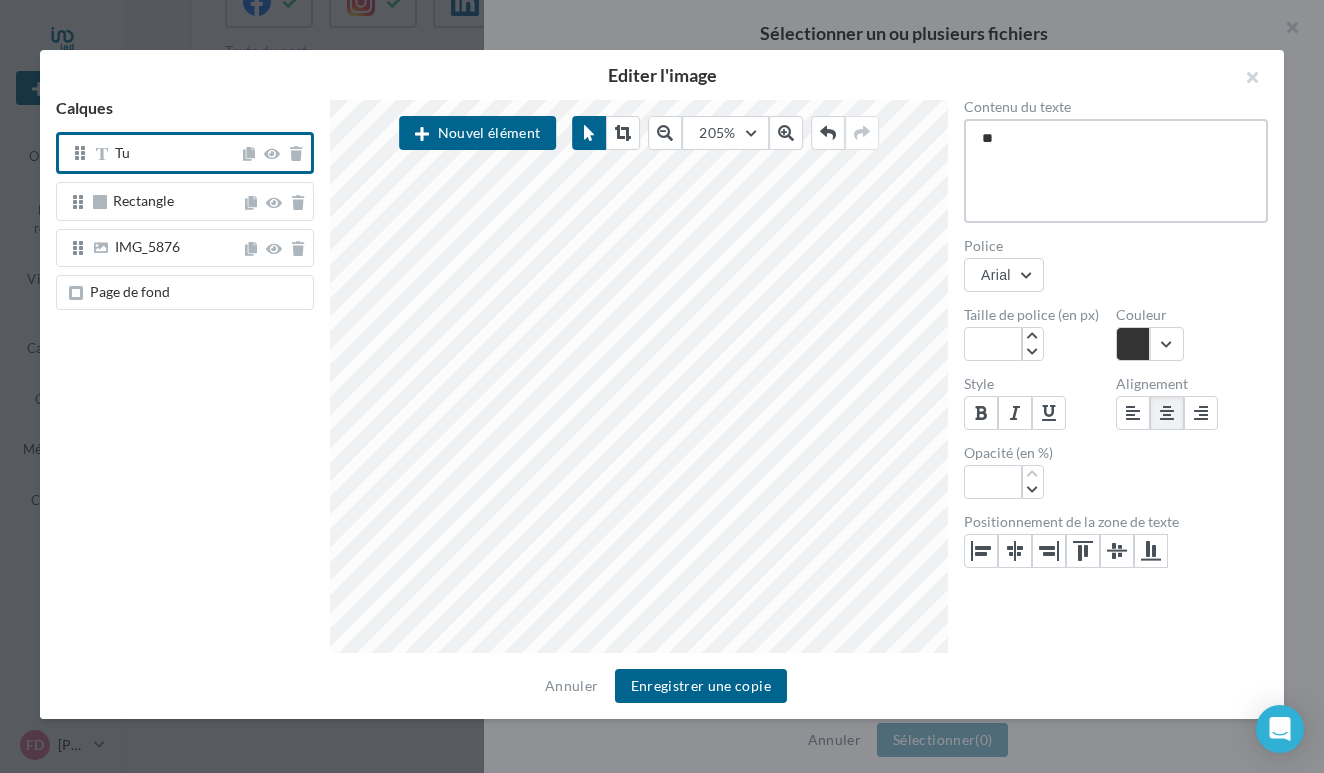 type on "**" 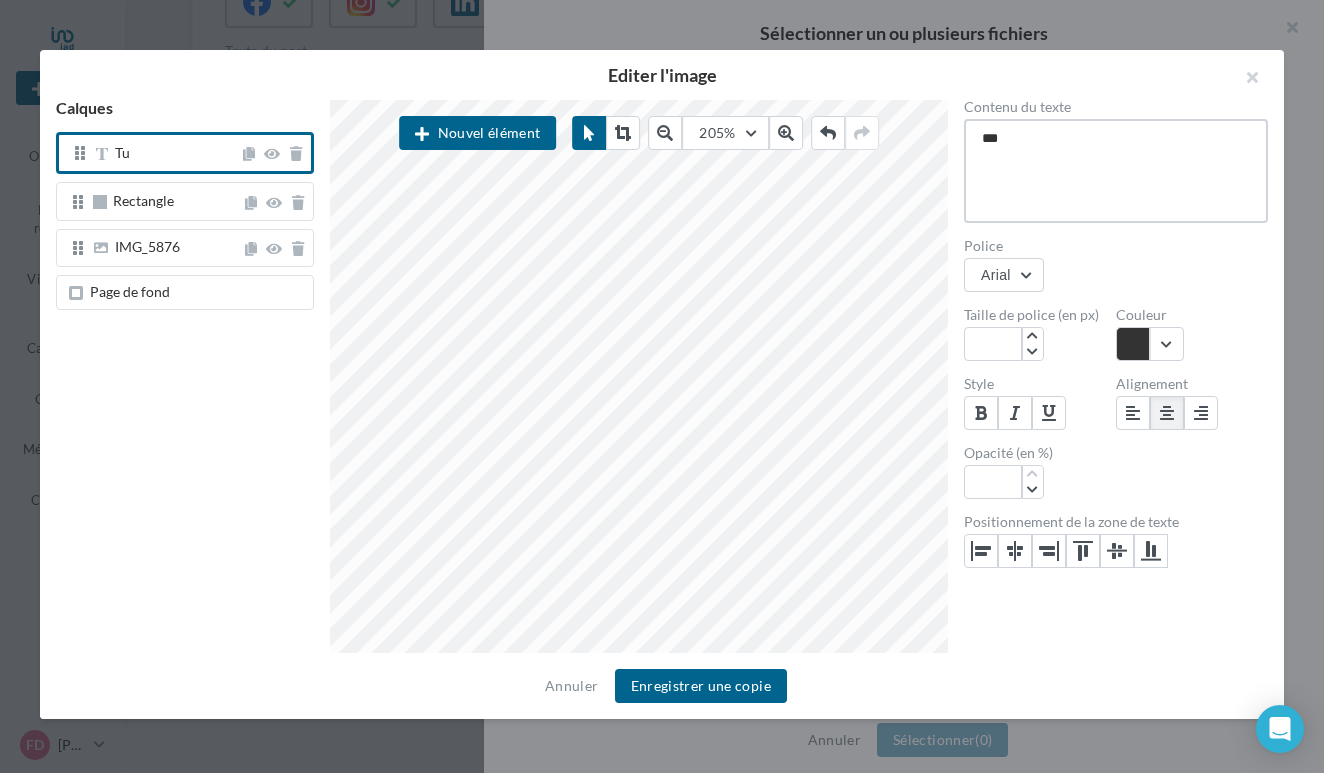 type on "****" 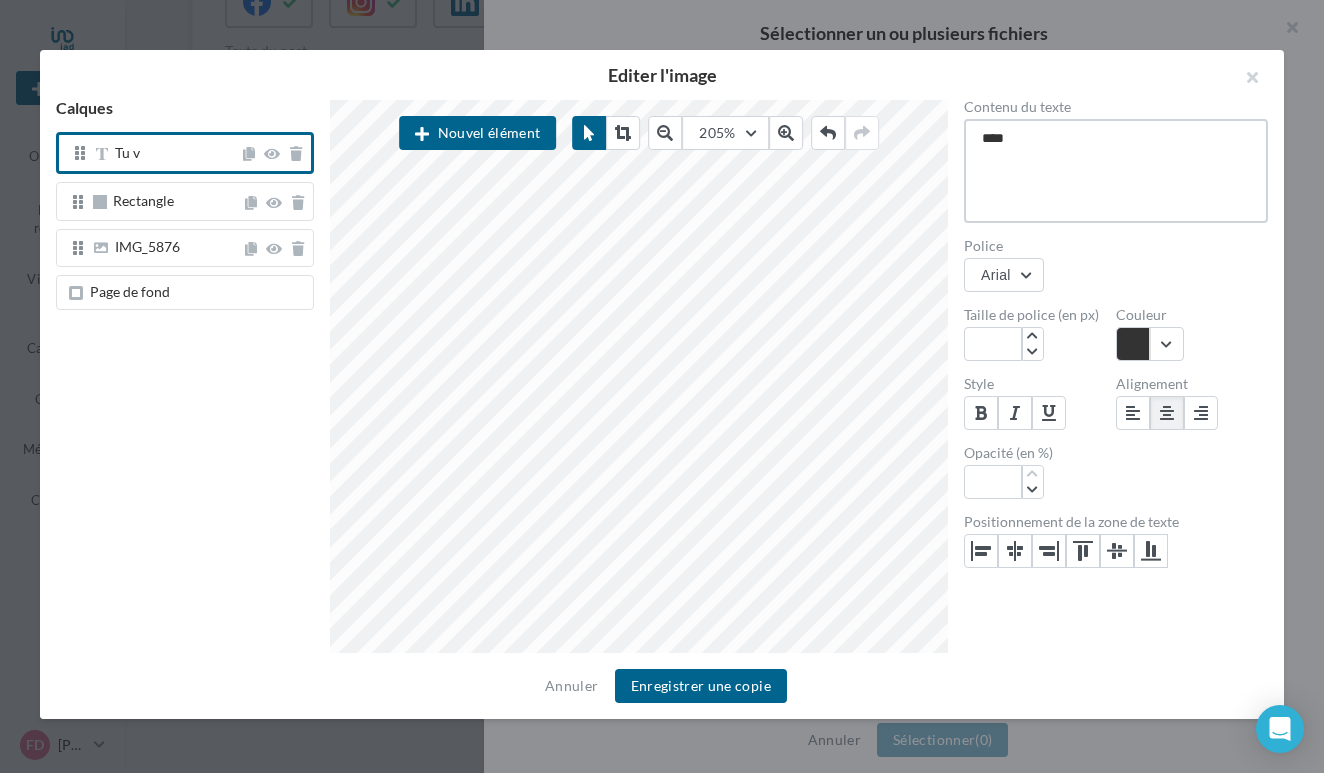 type on "*****" 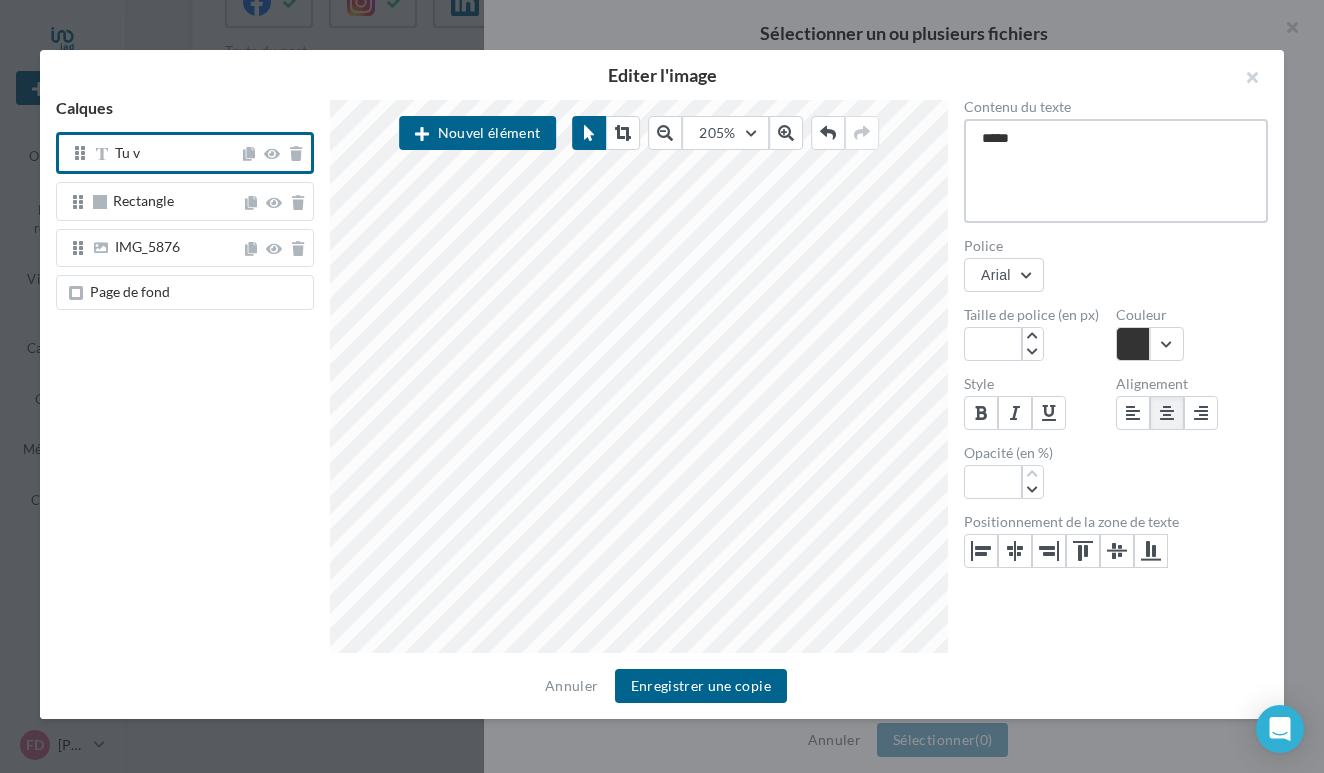 type on "******" 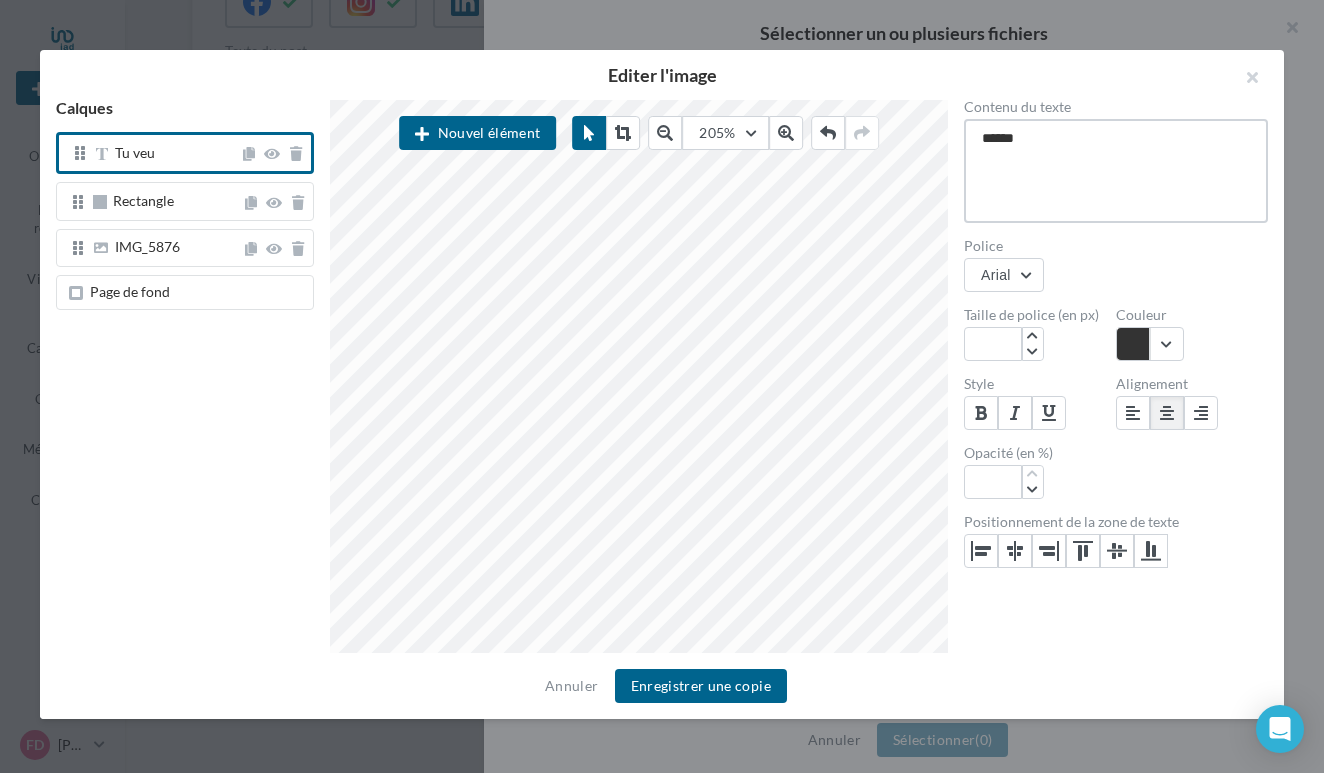 type on "*******" 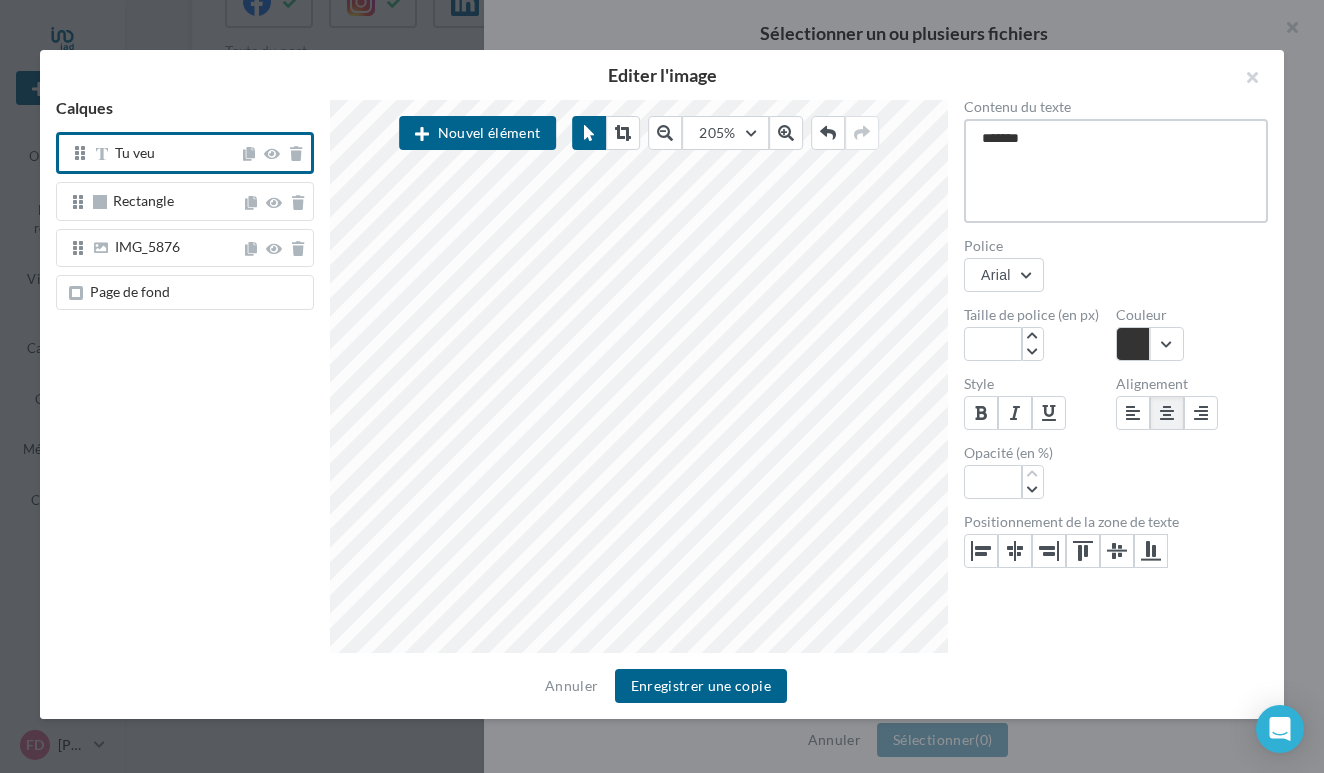 type on "*******" 